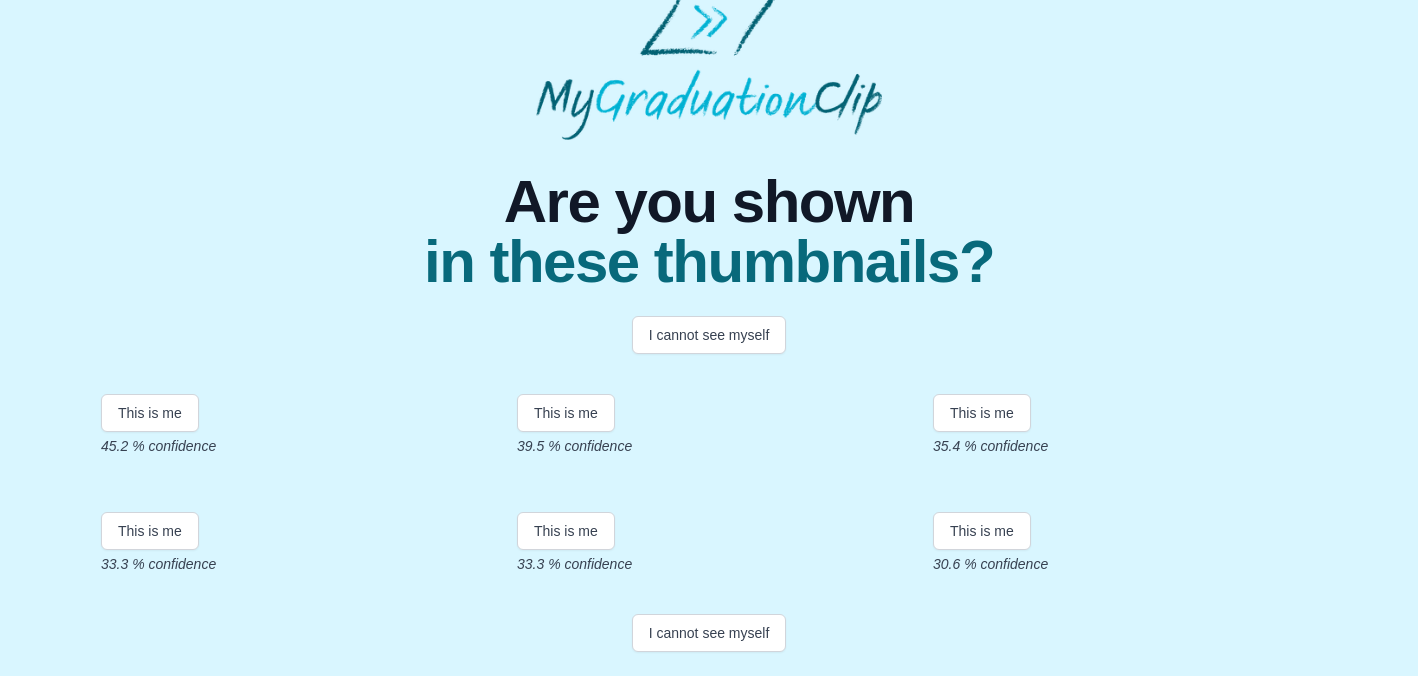 scroll, scrollTop: 165, scrollLeft: 0, axis: vertical 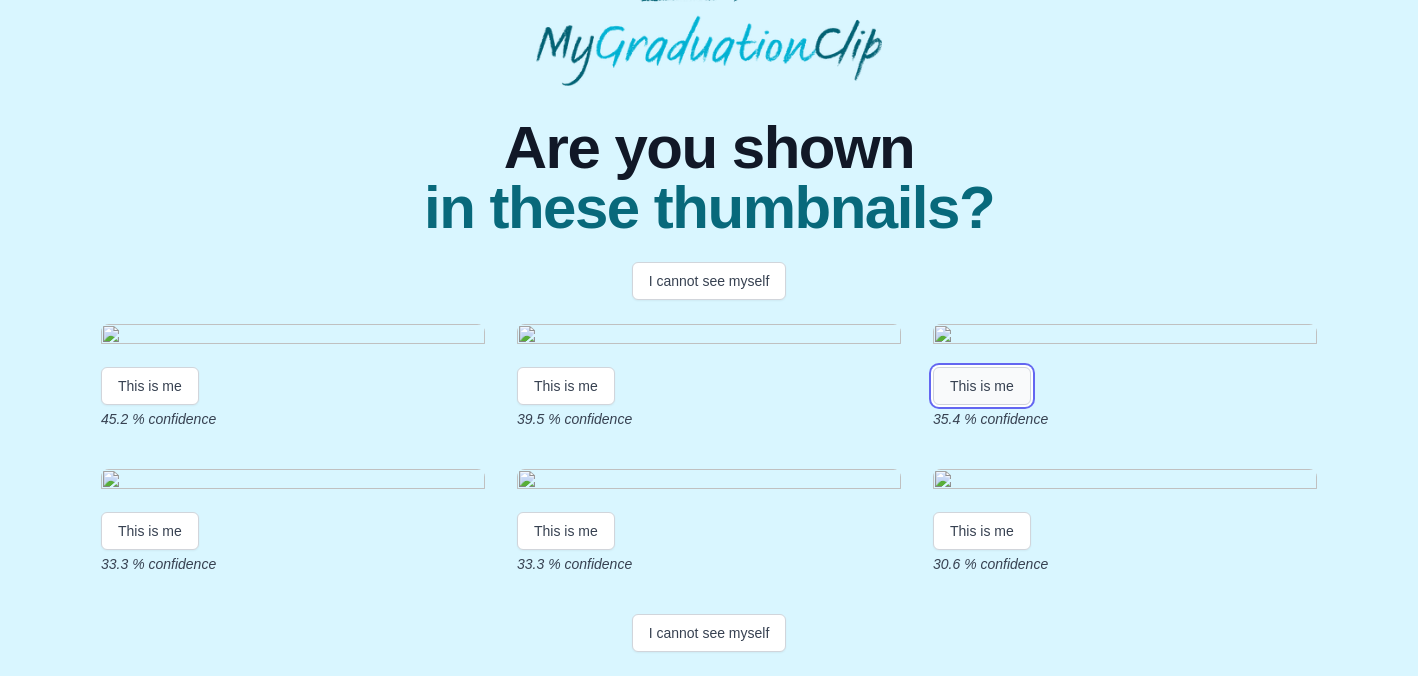 click on "This is me" at bounding box center (982, 386) 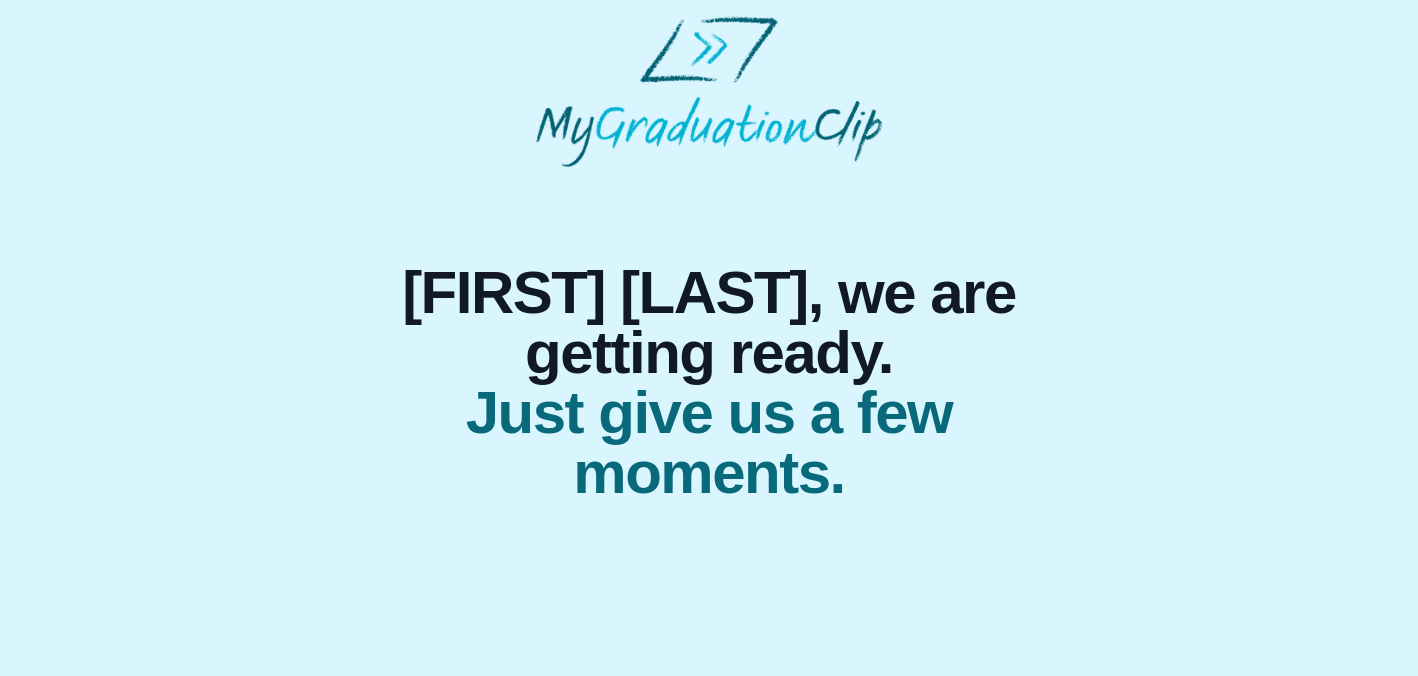 scroll, scrollTop: 0, scrollLeft: 0, axis: both 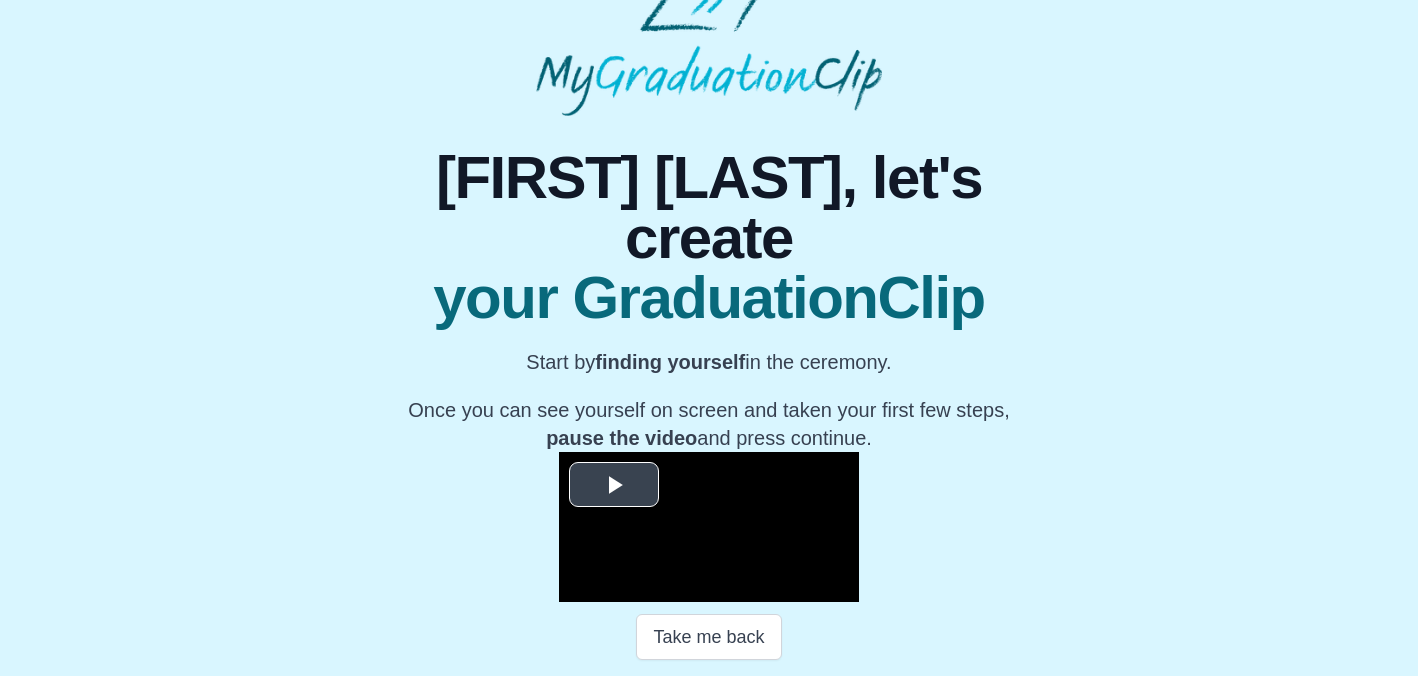click at bounding box center [614, 484] 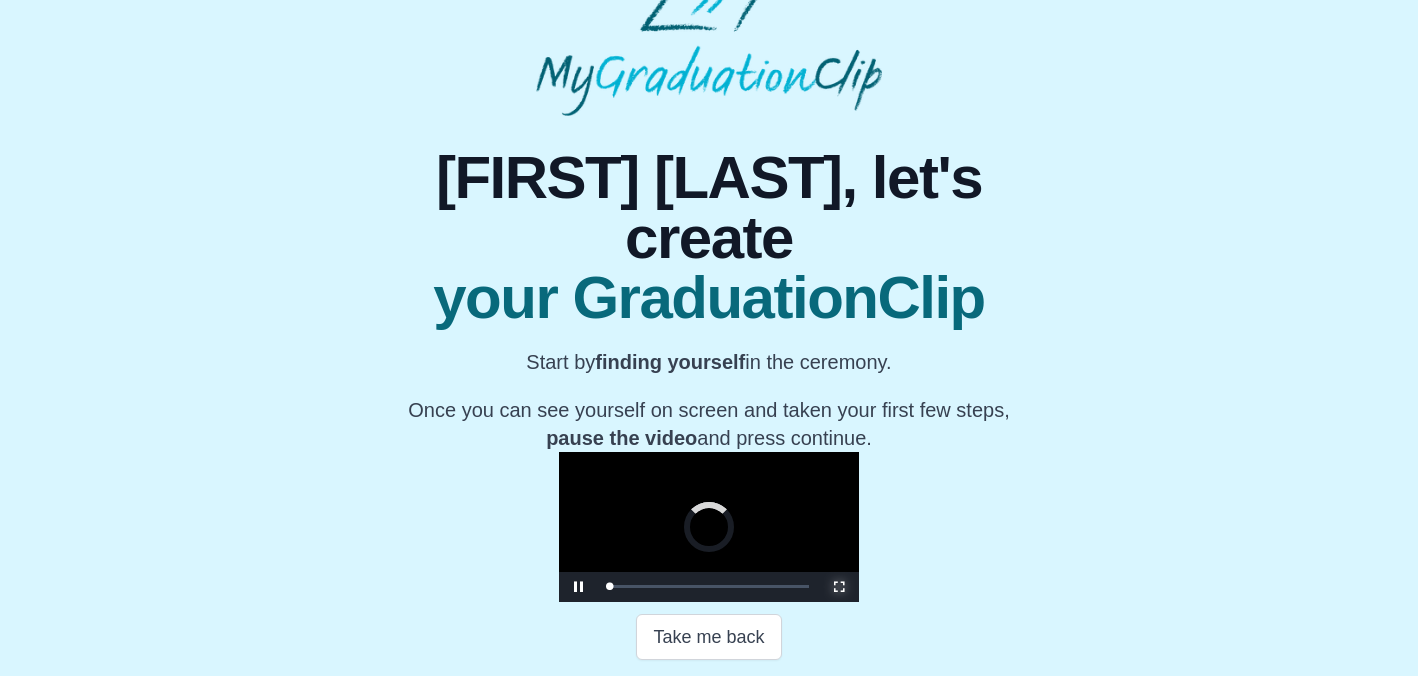 click at bounding box center [839, 587] 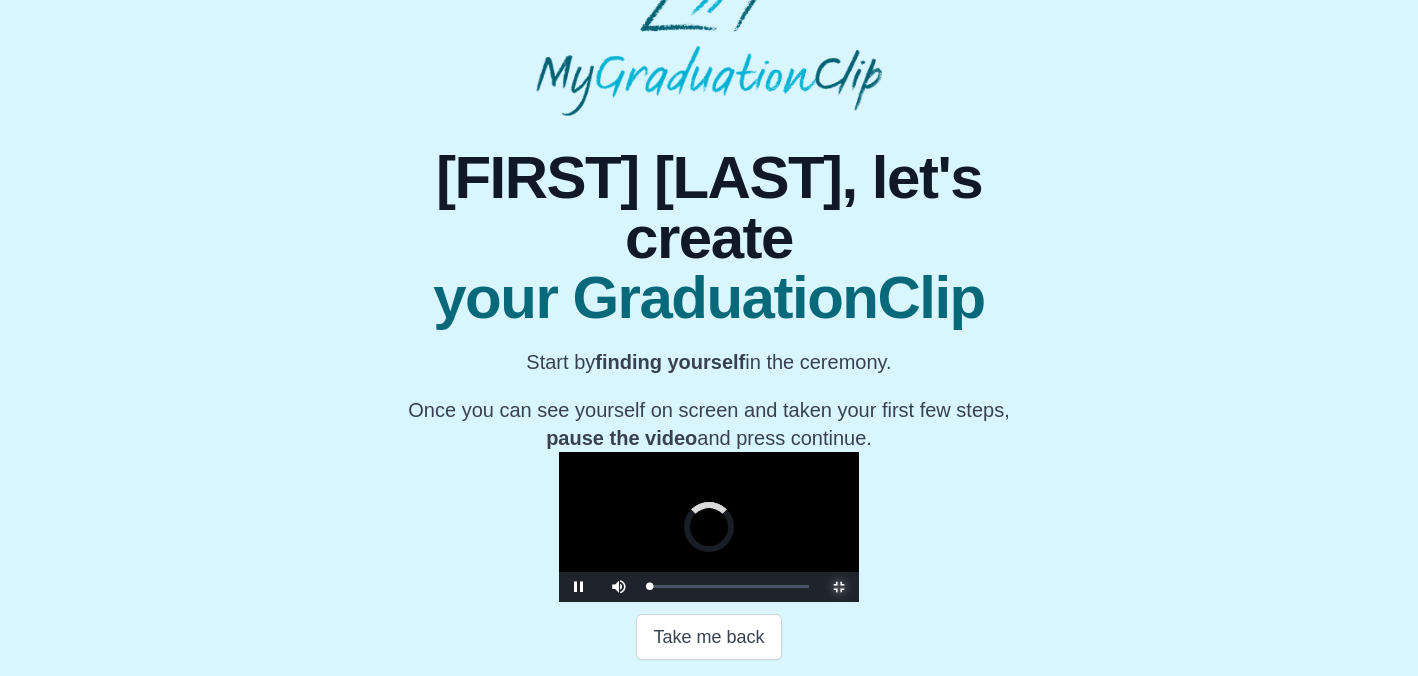 scroll, scrollTop: 0, scrollLeft: 0, axis: both 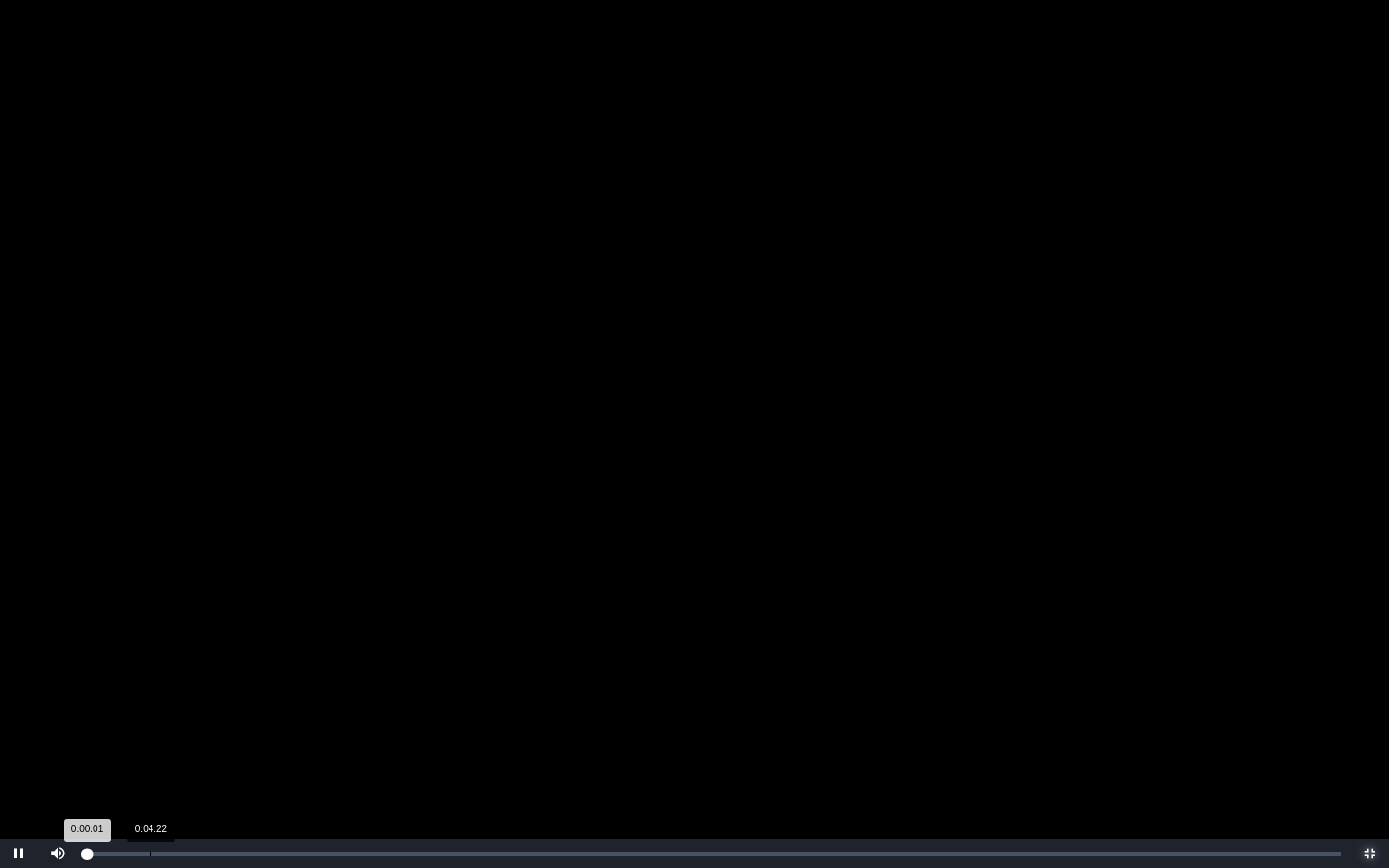 click on "0:04:22" at bounding box center [150, 854] 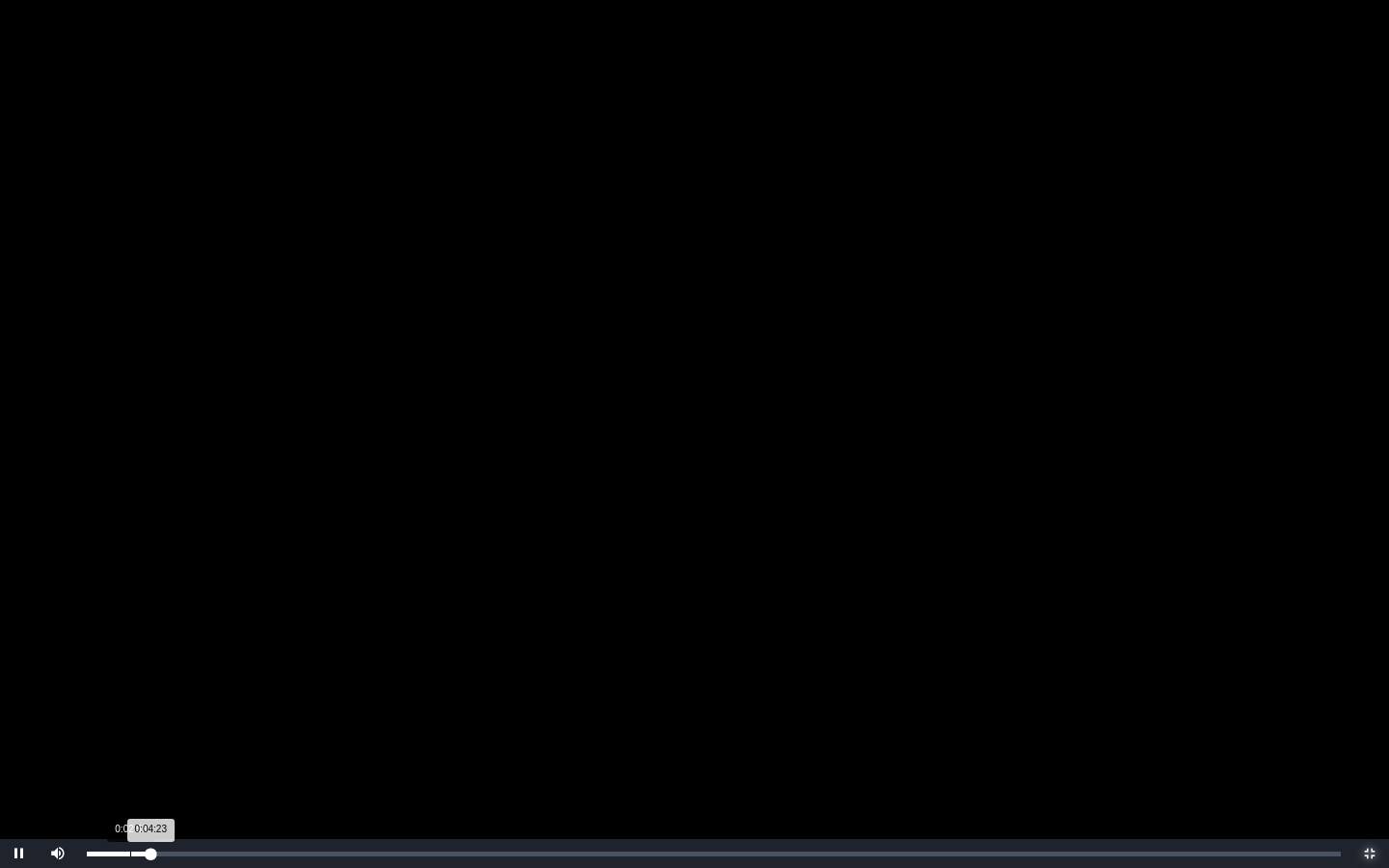 click on "Loaded : 0% 0:02:59 0:04:23 Progress : 0%" at bounding box center (714, 854) 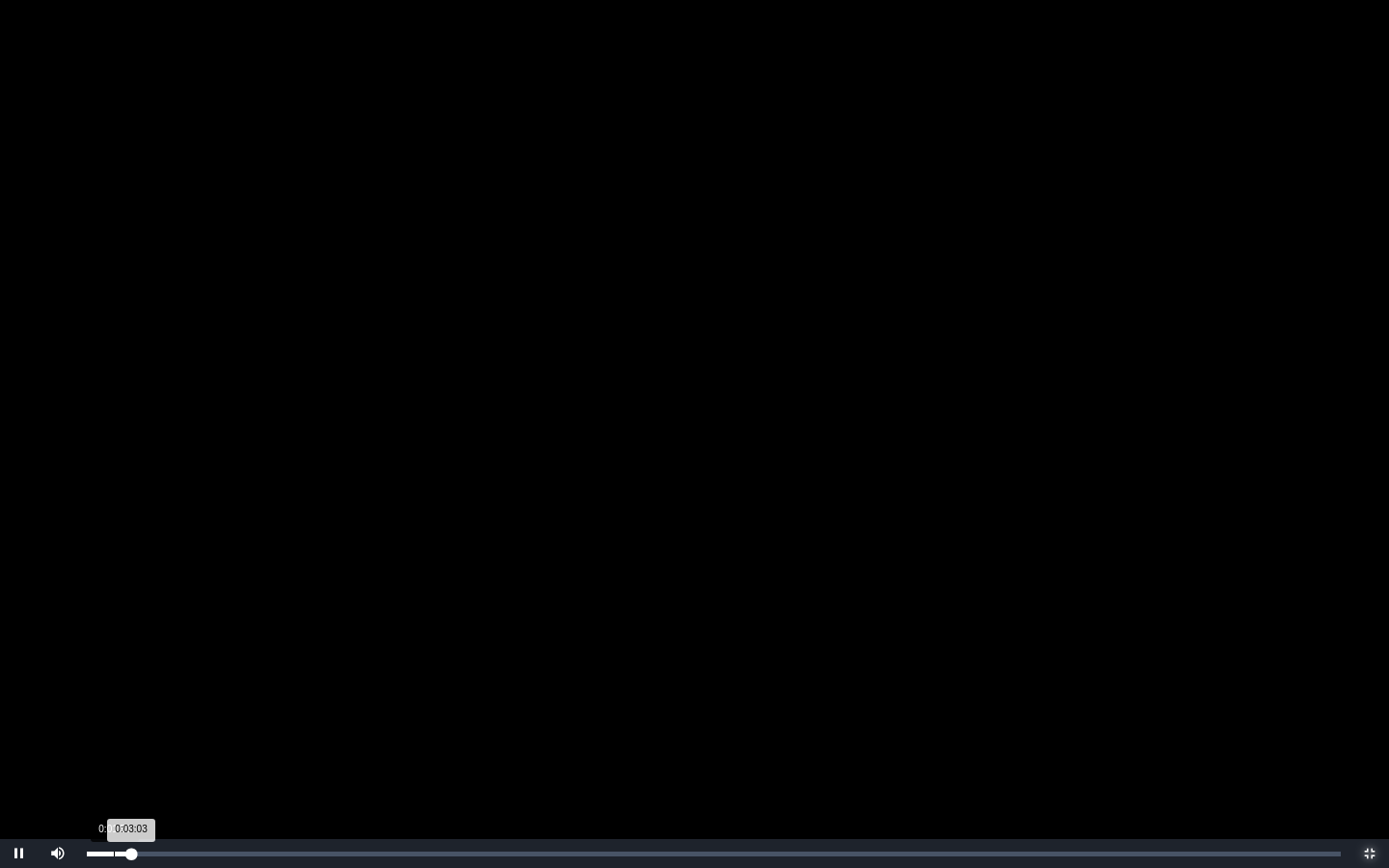 click on "Loaded : 0% 0:01:51 0:03:03 Progress : 0%" at bounding box center [714, 854] 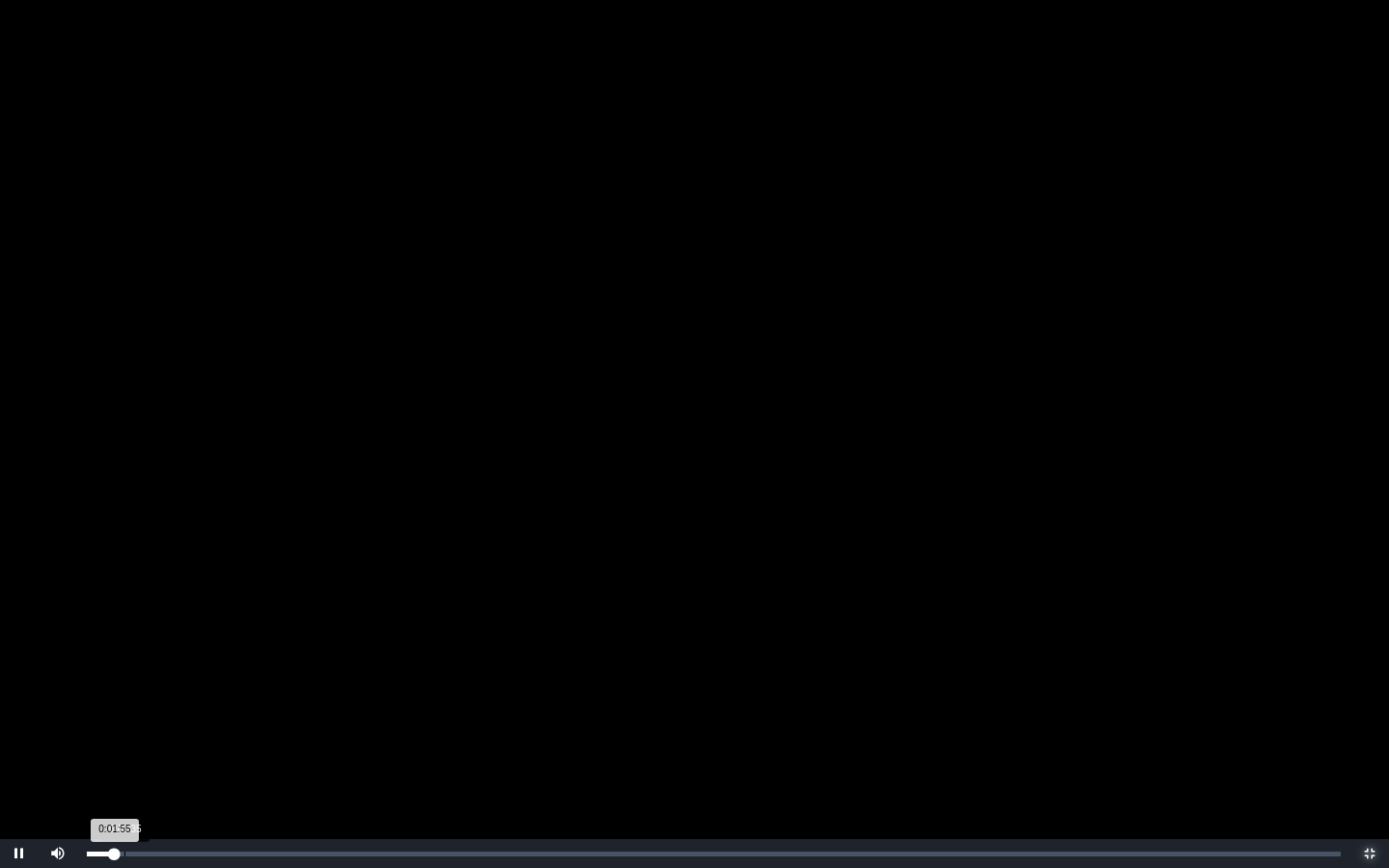 click on "0:02:35" at bounding box center [124, 854] 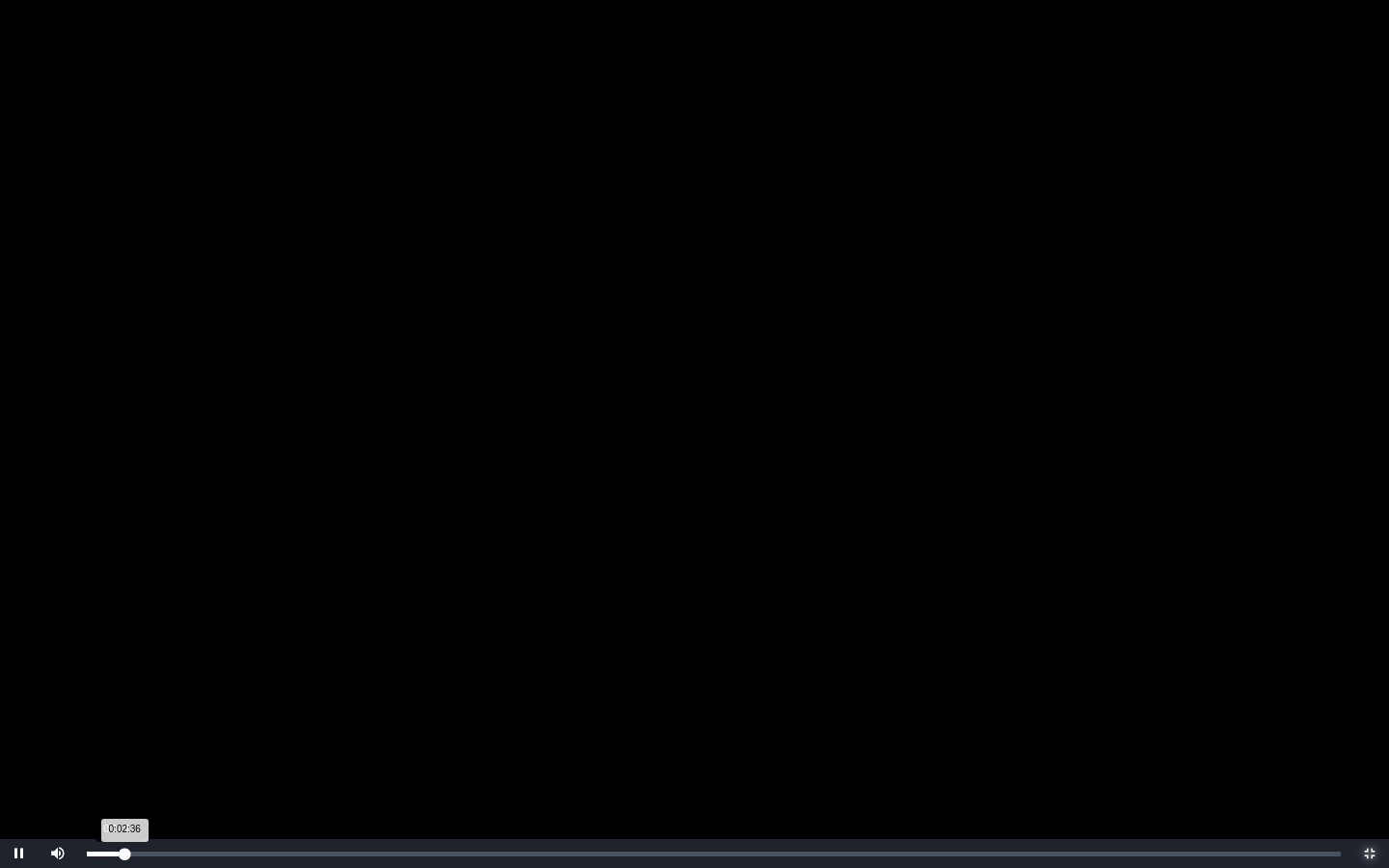 click on "0:02:36 Progress : 0%" at bounding box center (105, 854) 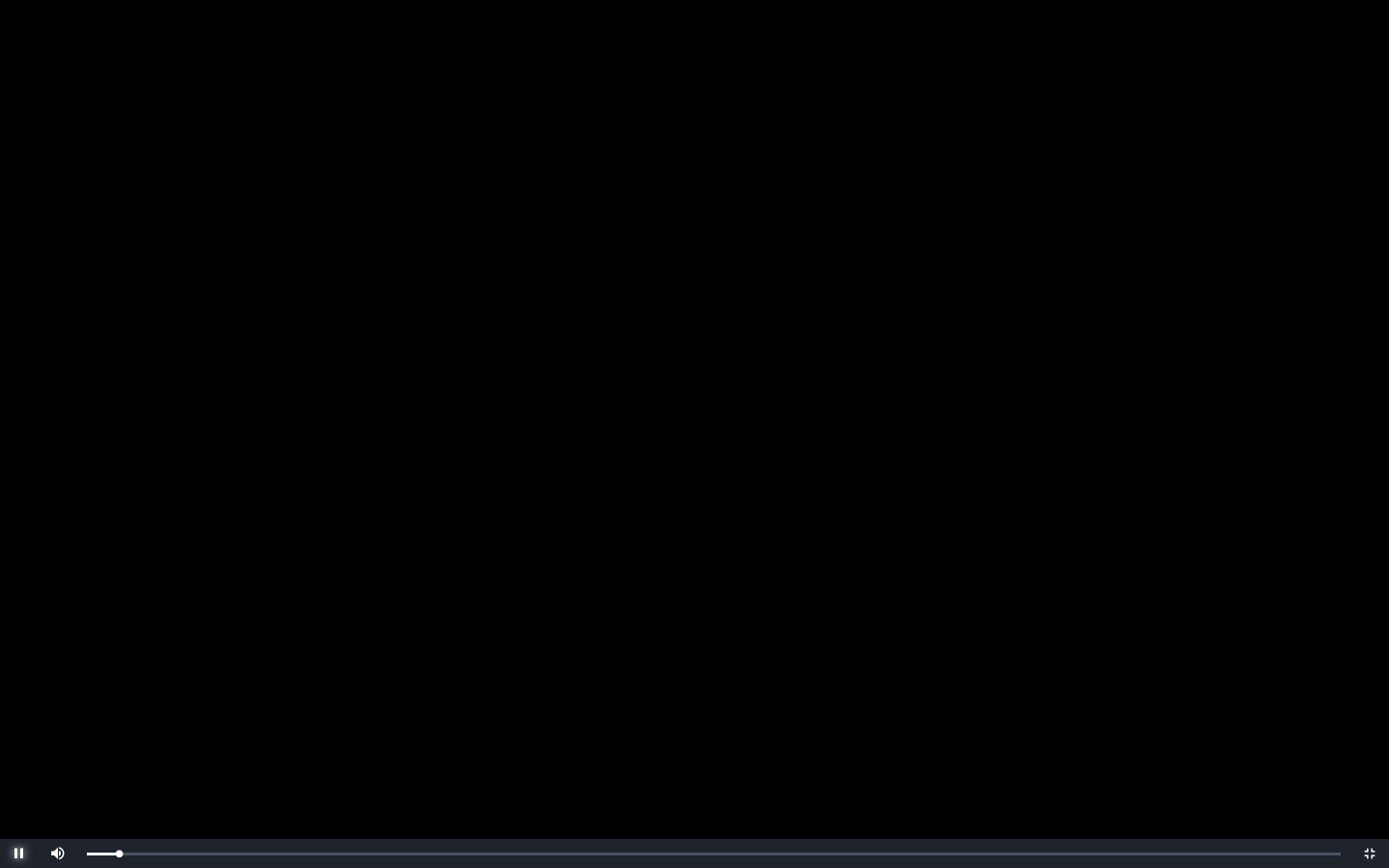click at bounding box center [19, 854] 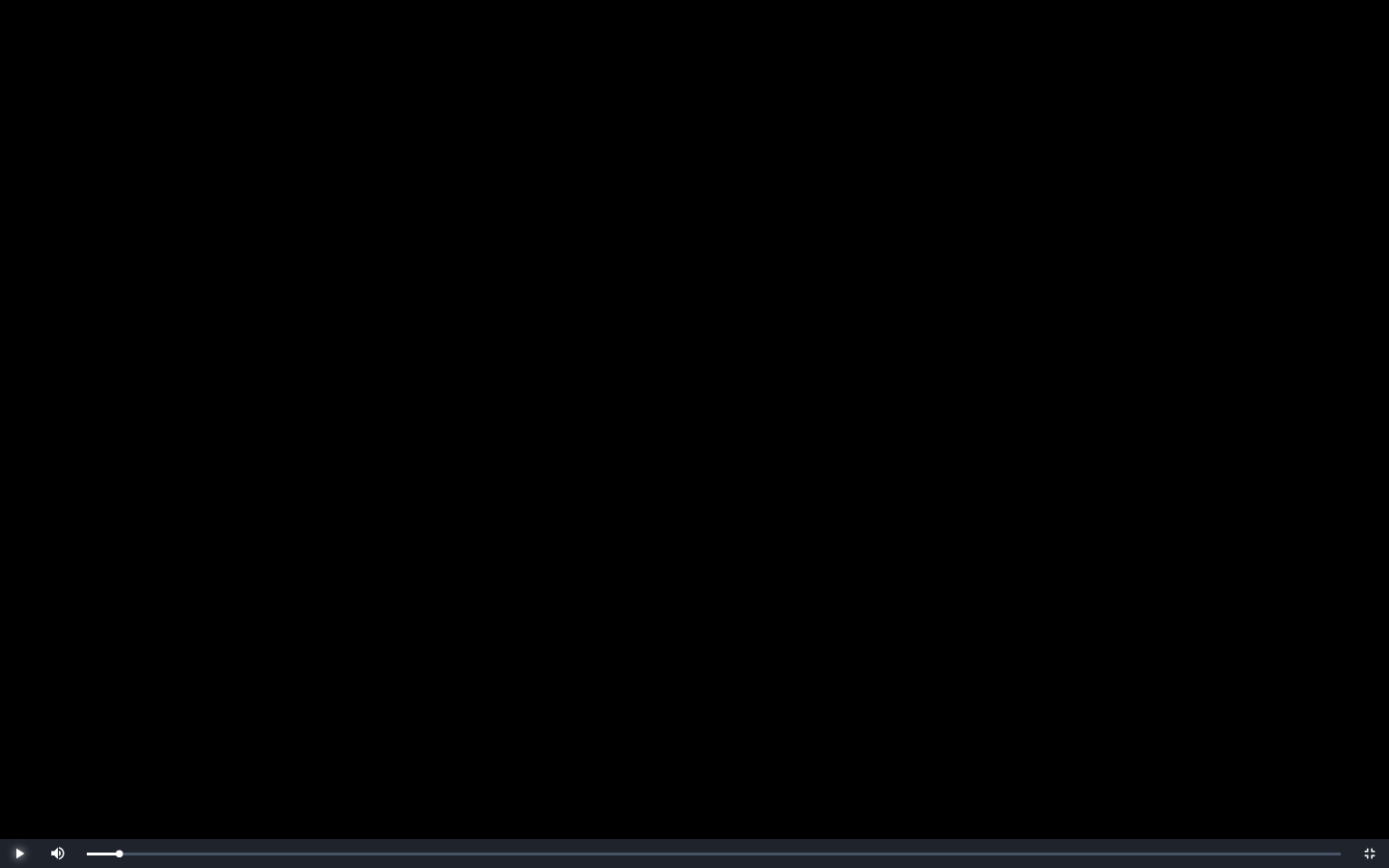 click at bounding box center (19, 854) 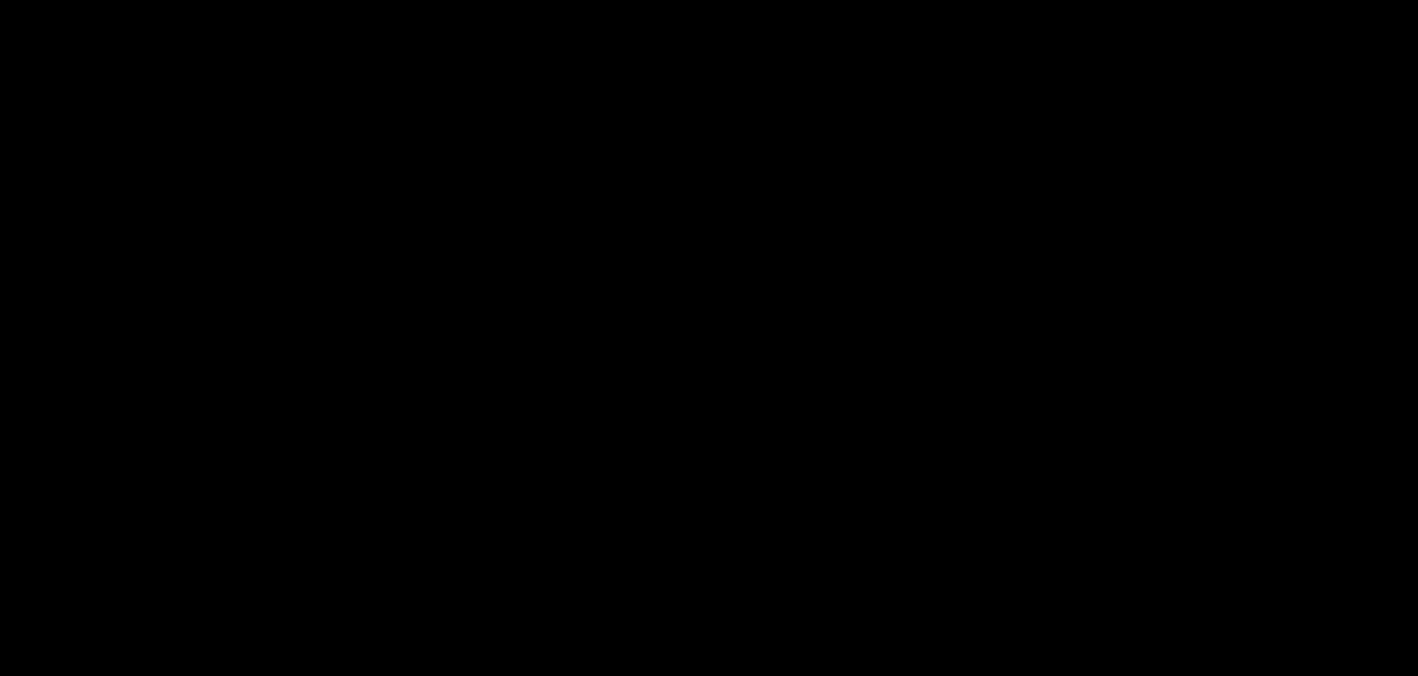 scroll, scrollTop: 370, scrollLeft: 0, axis: vertical 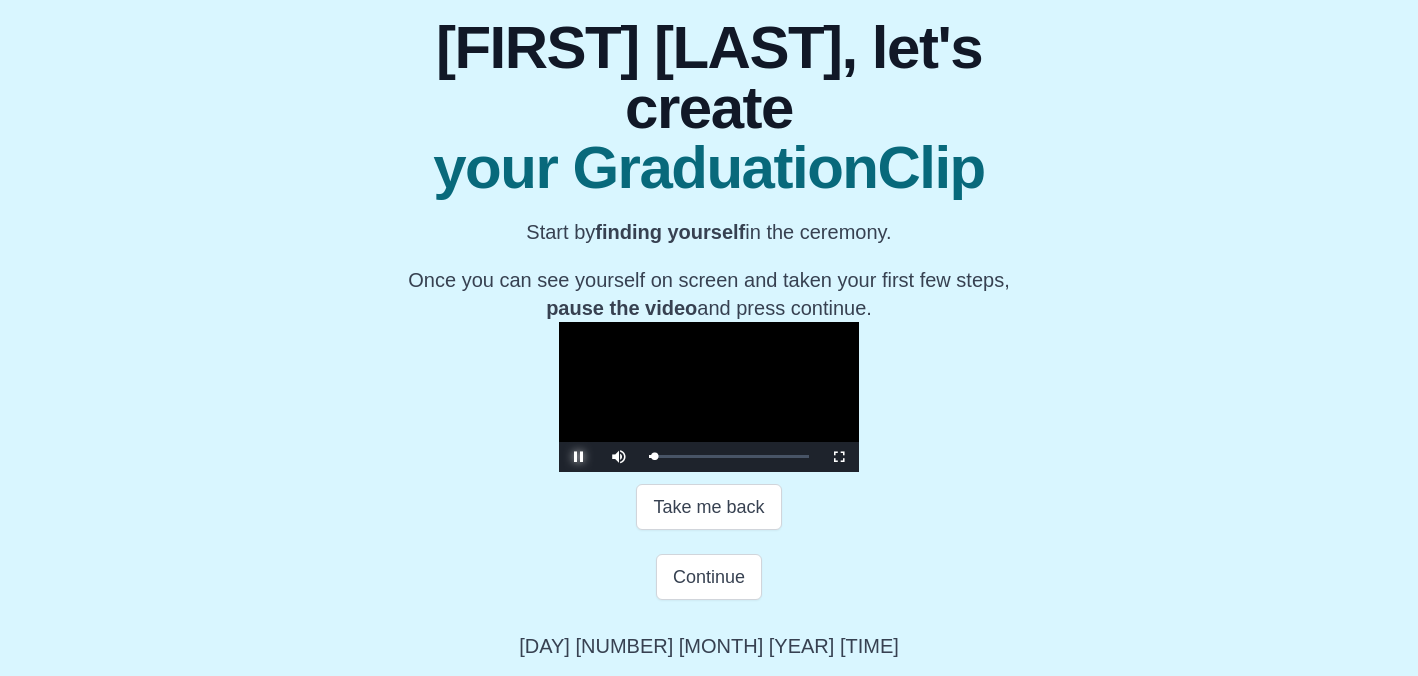 click at bounding box center (579, 457) 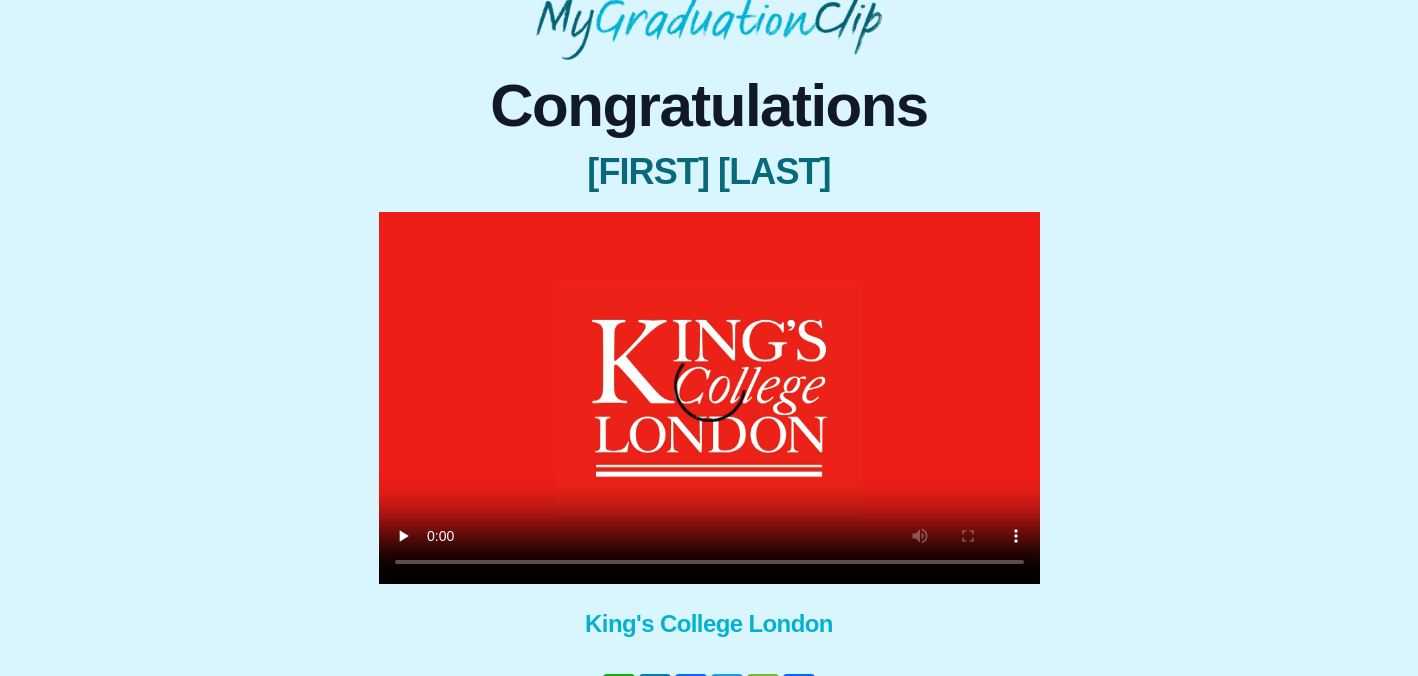 scroll, scrollTop: 244, scrollLeft: 0, axis: vertical 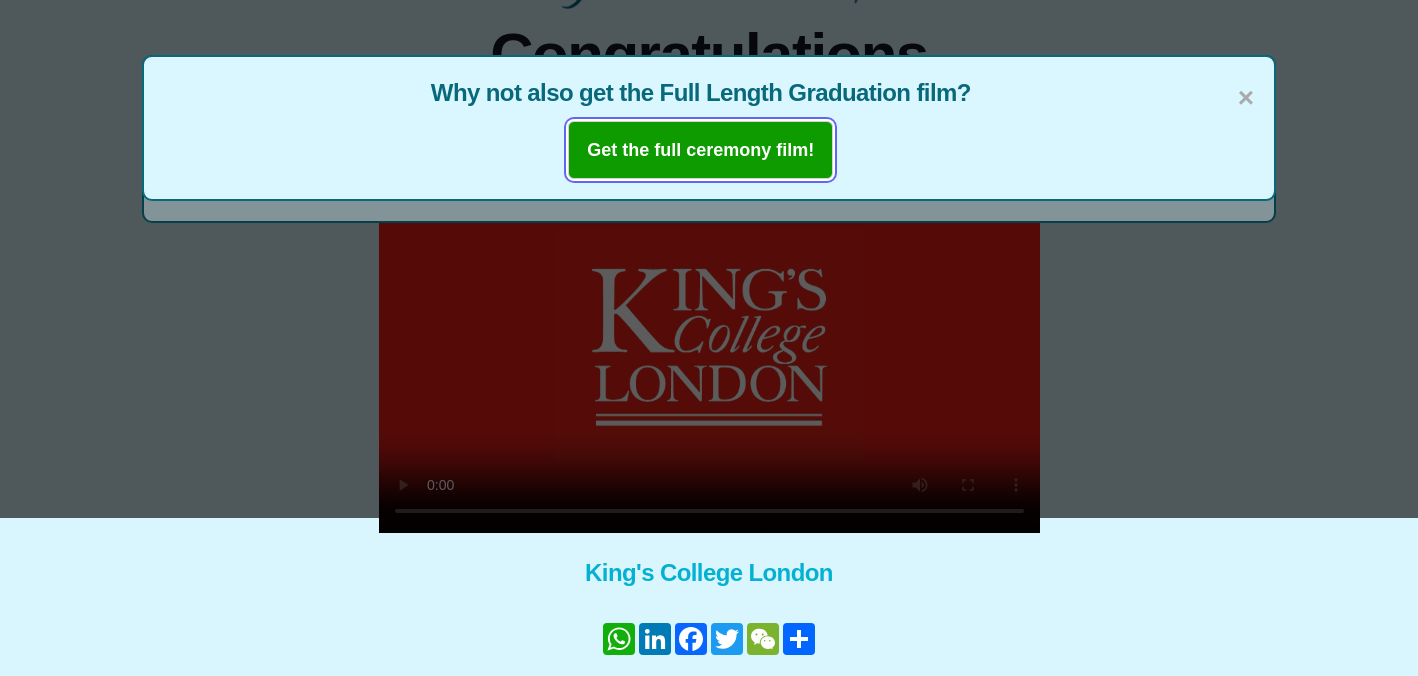 click on "Get the full ceremony film!" at bounding box center [700, 150] 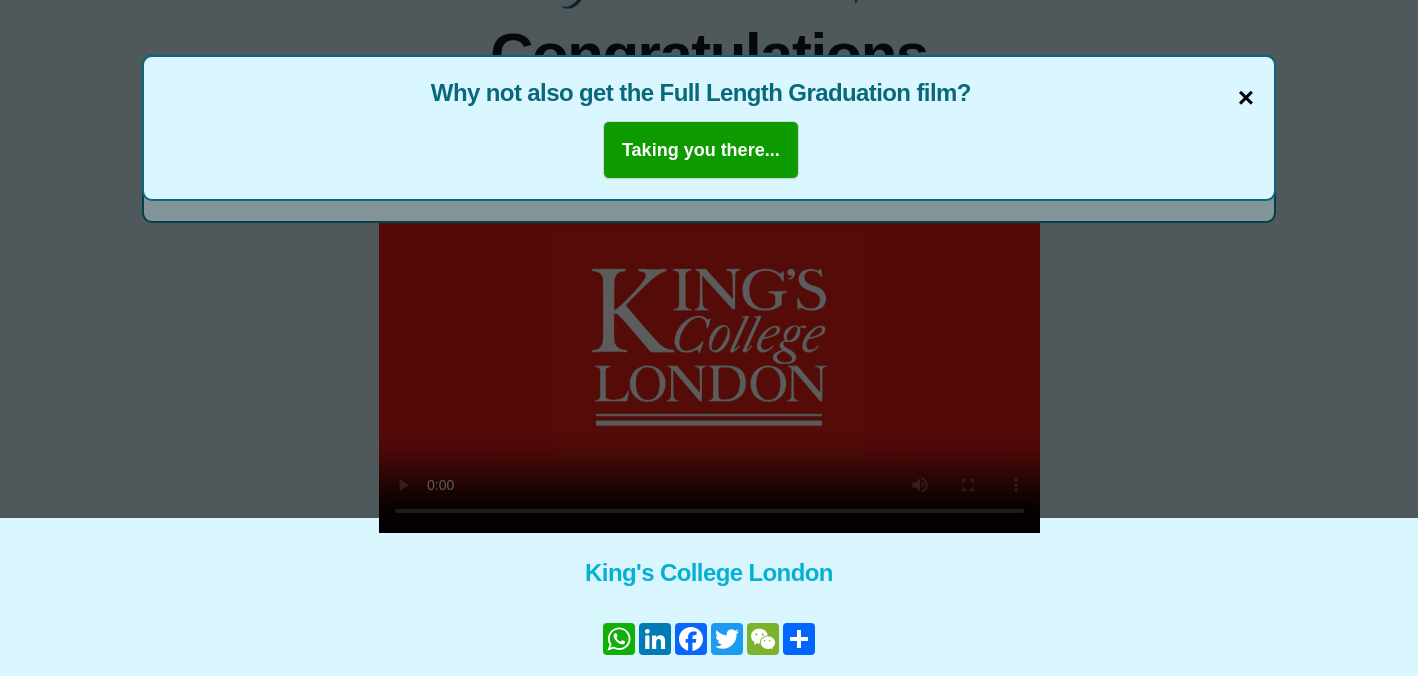 click on "×" at bounding box center (1246, 98) 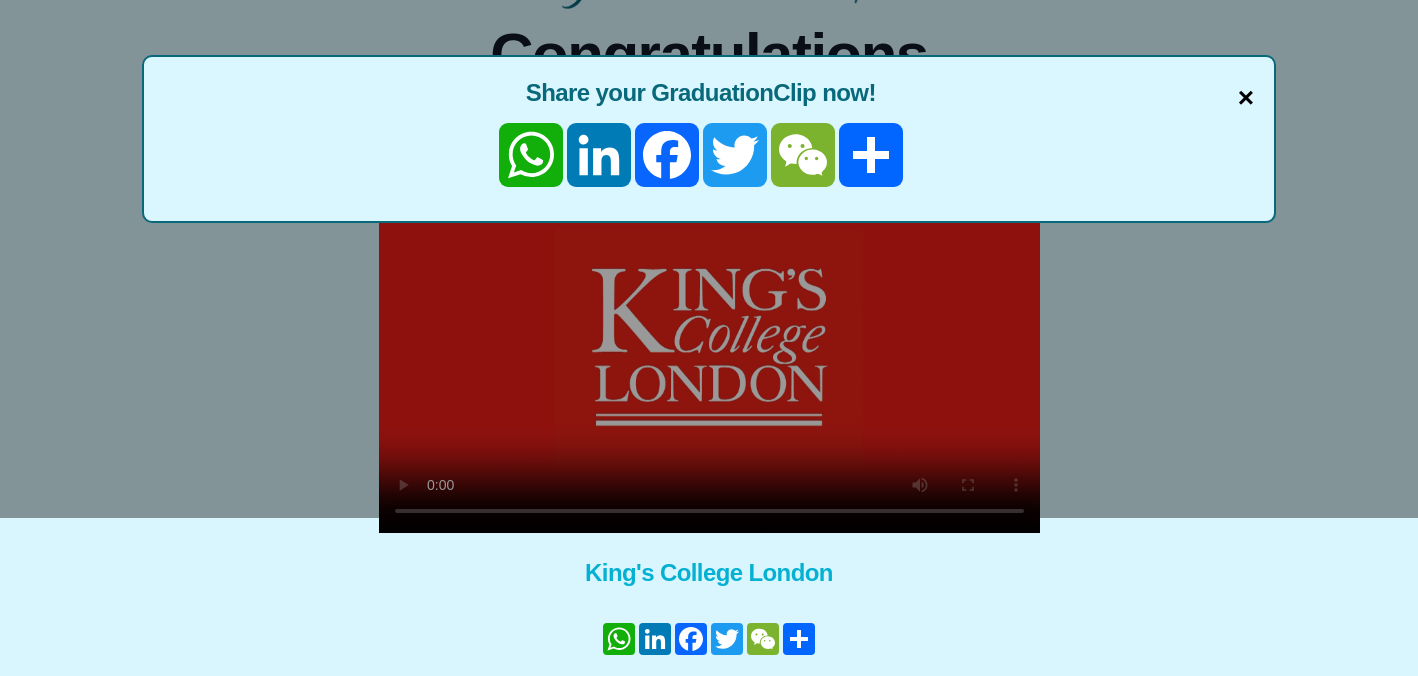 click on "×" at bounding box center [1246, 98] 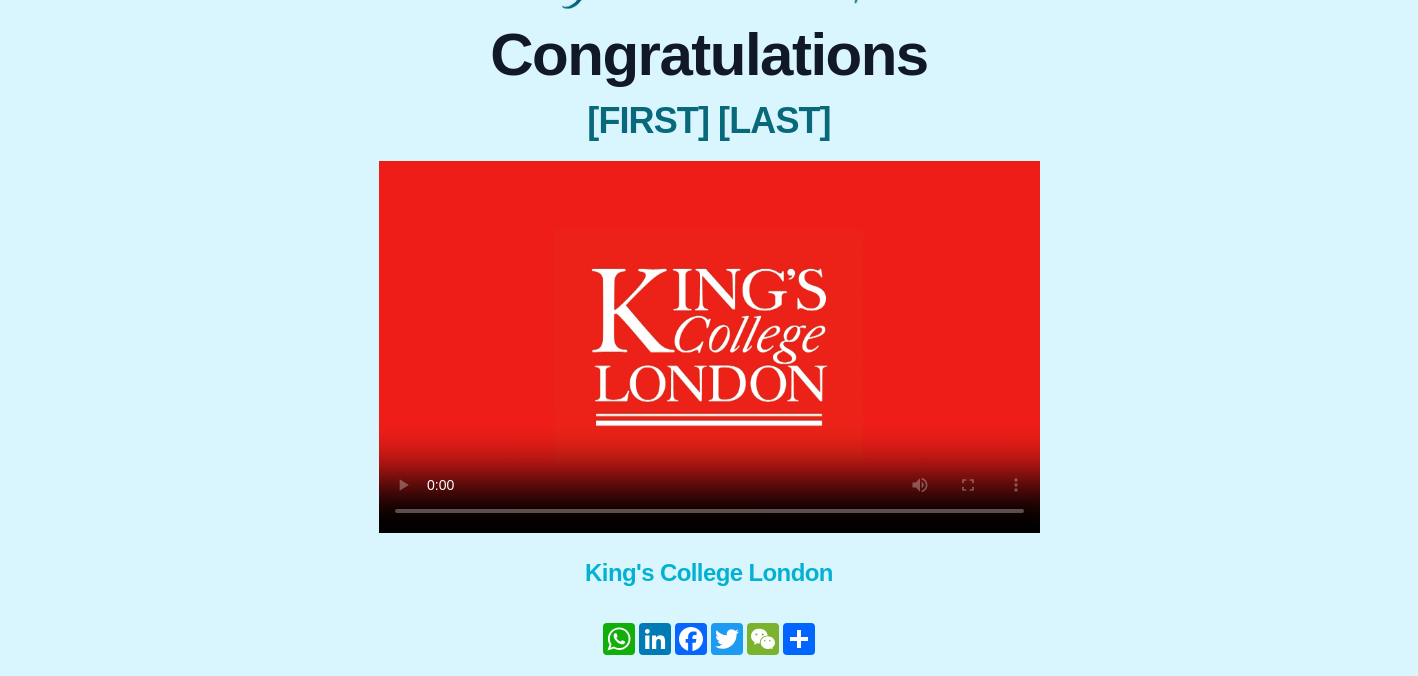 type 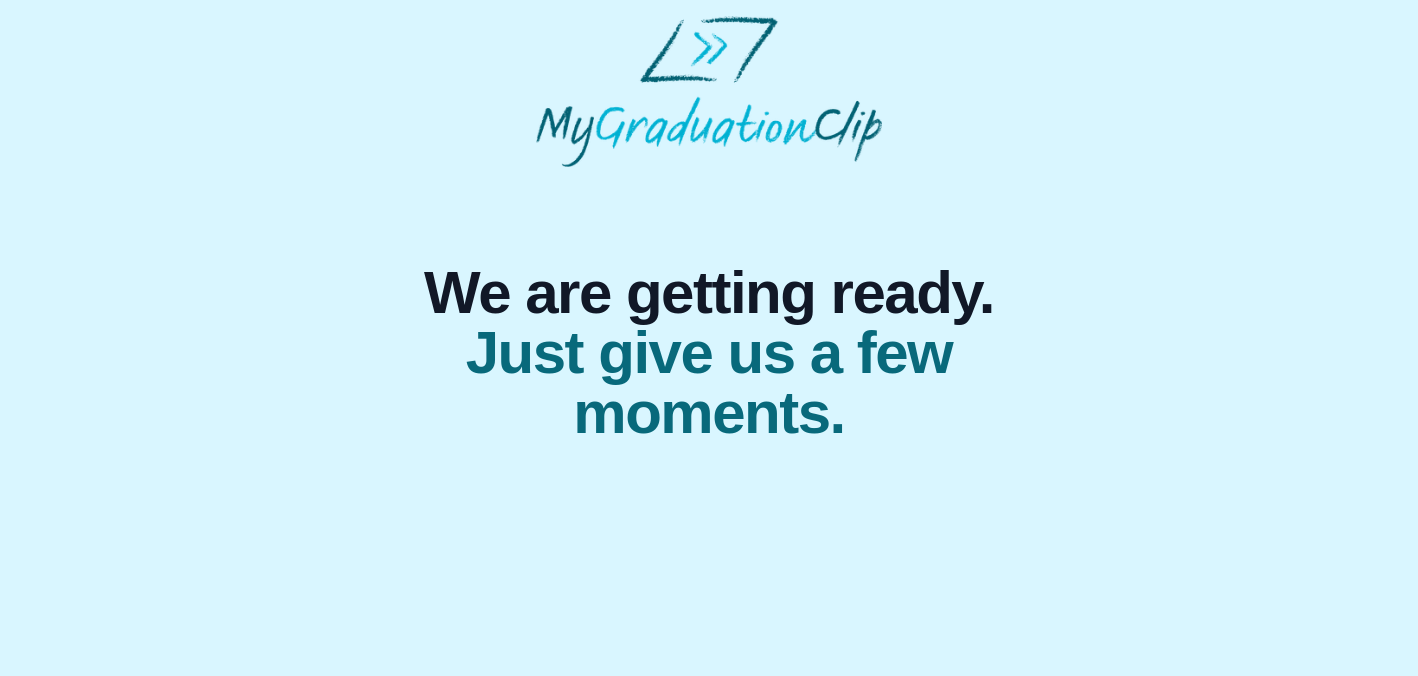 scroll, scrollTop: 0, scrollLeft: 0, axis: both 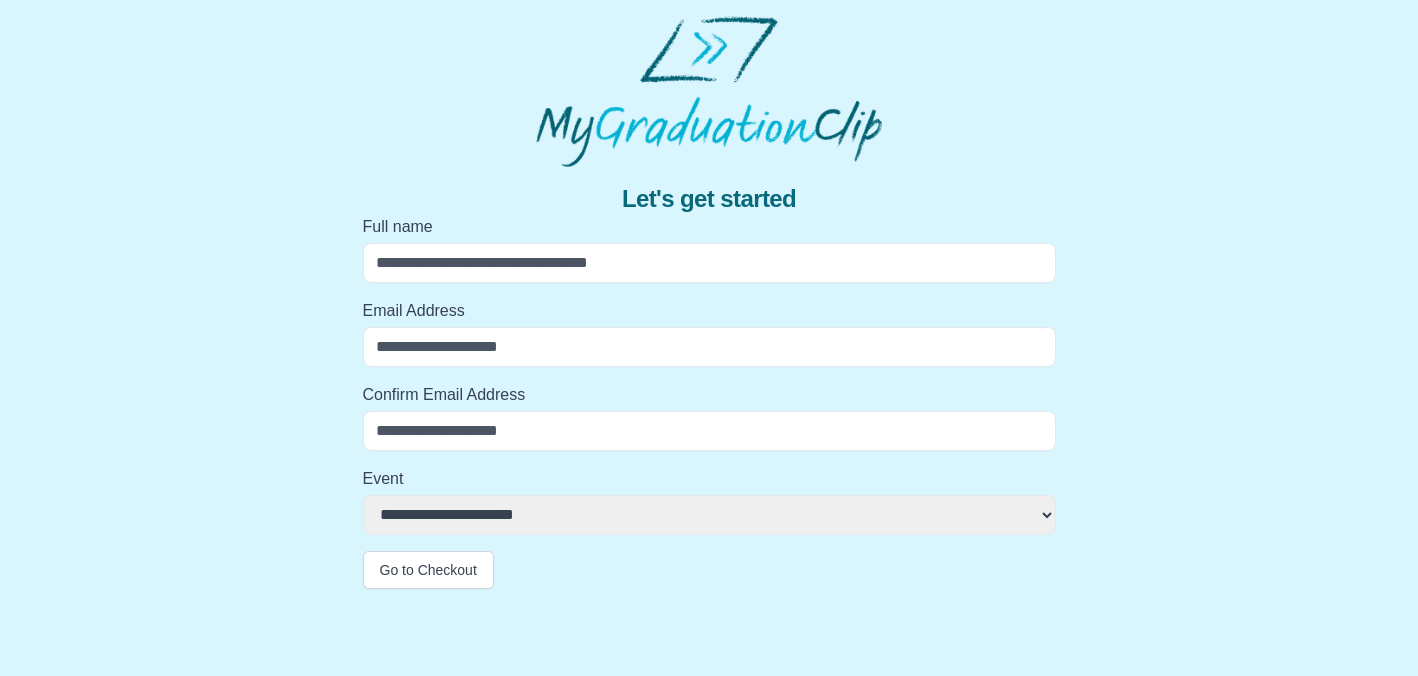 click on "Full name" at bounding box center (709, 263) 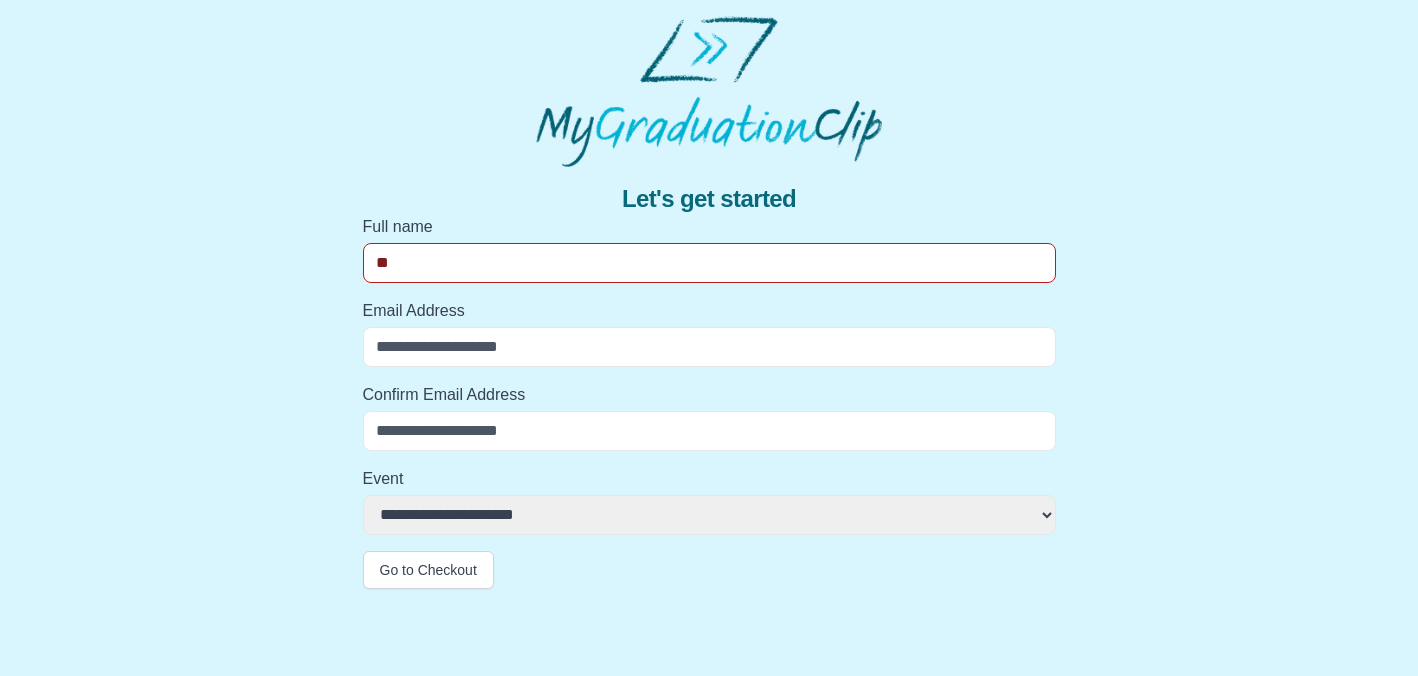 type on "*" 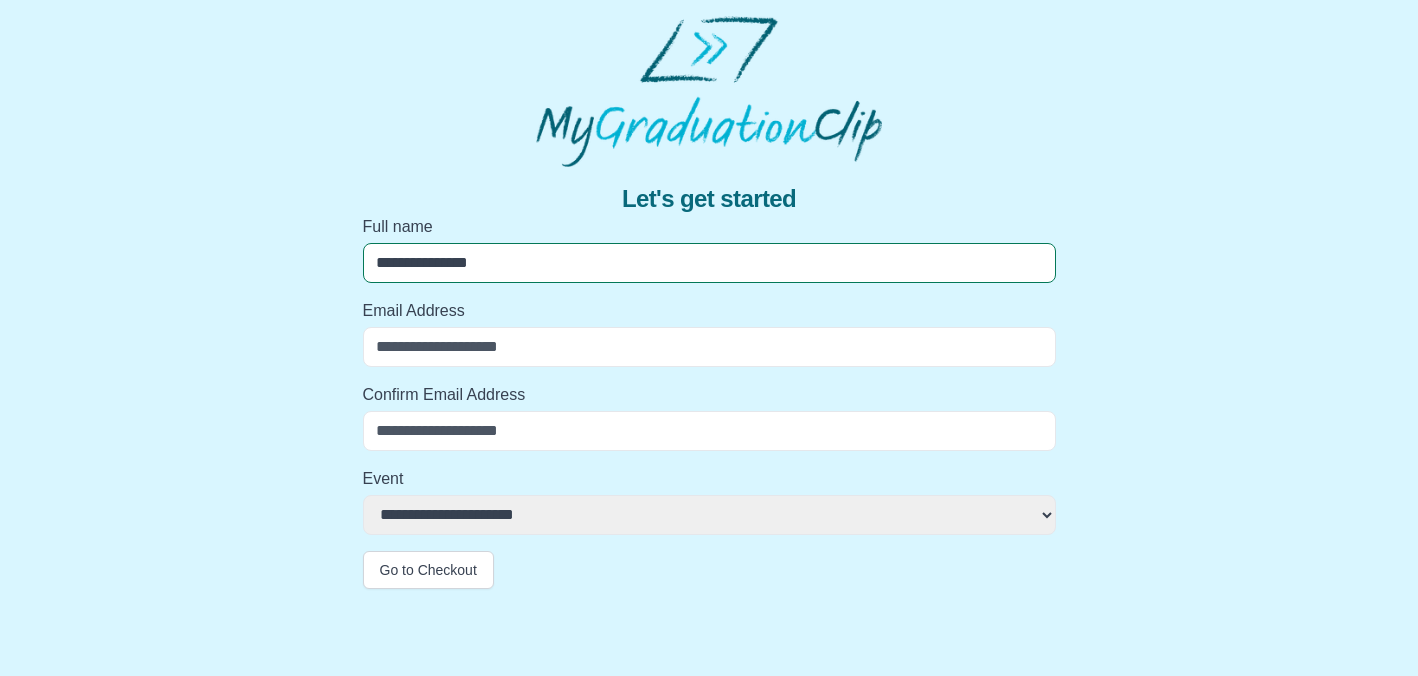 type on "**********" 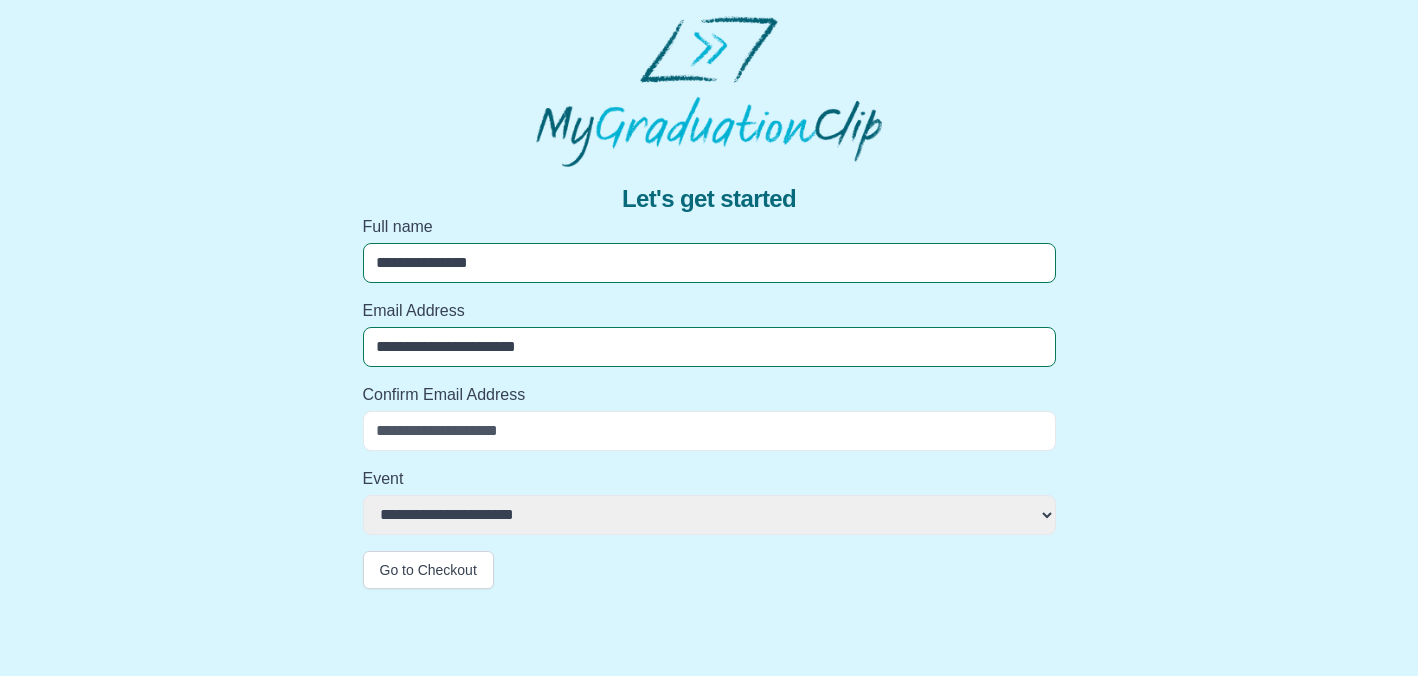 type on "**********" 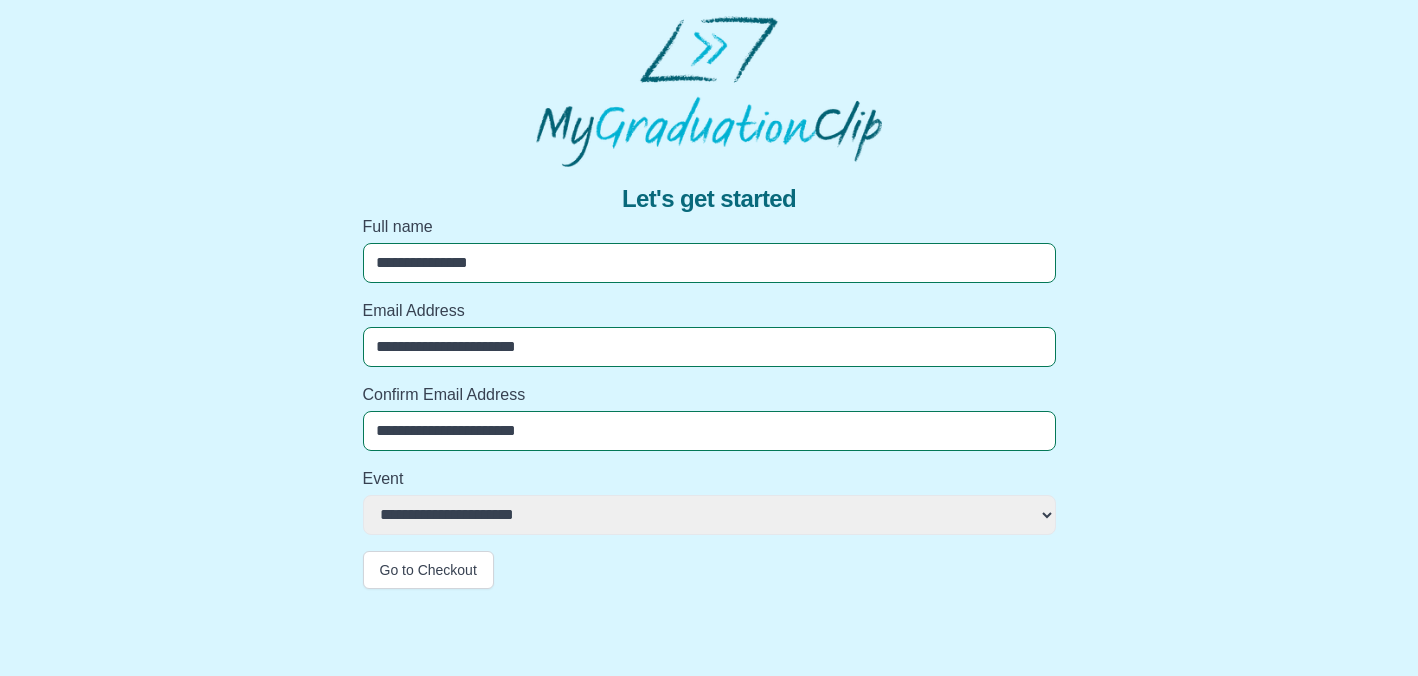 type on "**********" 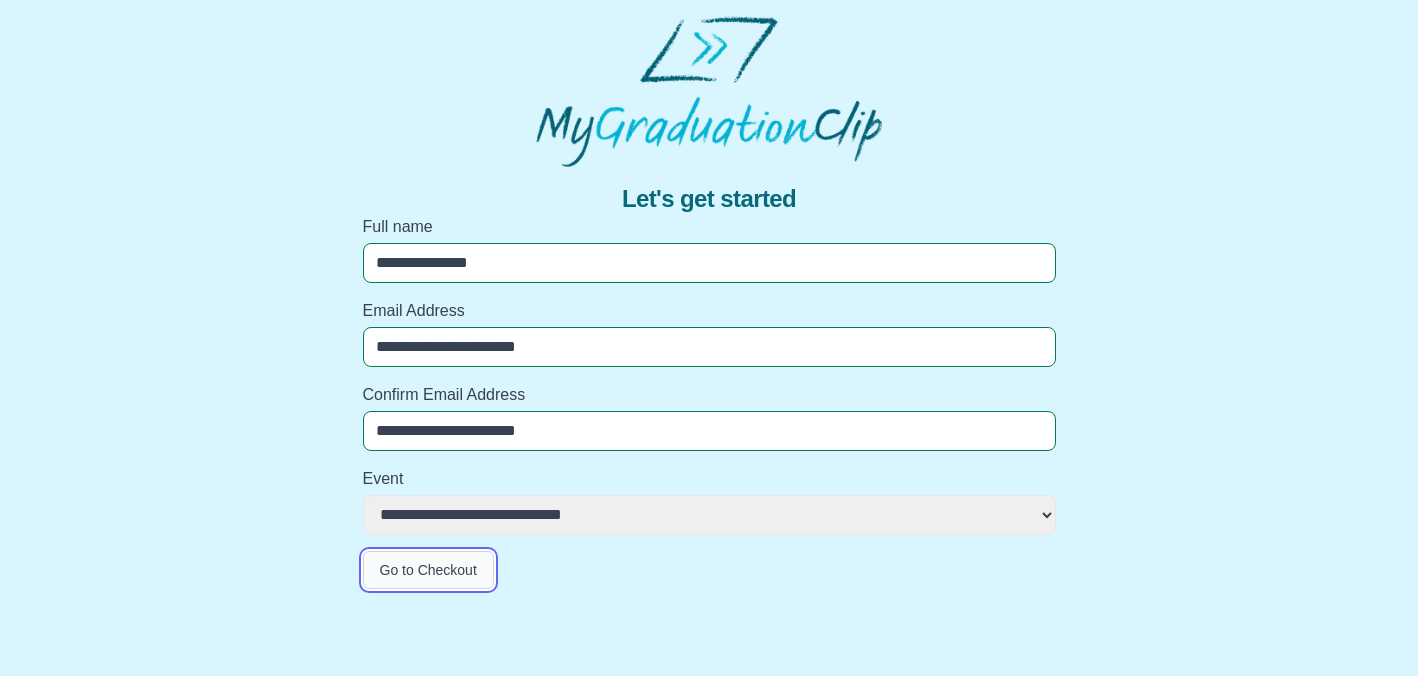 click on "Go to Checkout" at bounding box center (428, 570) 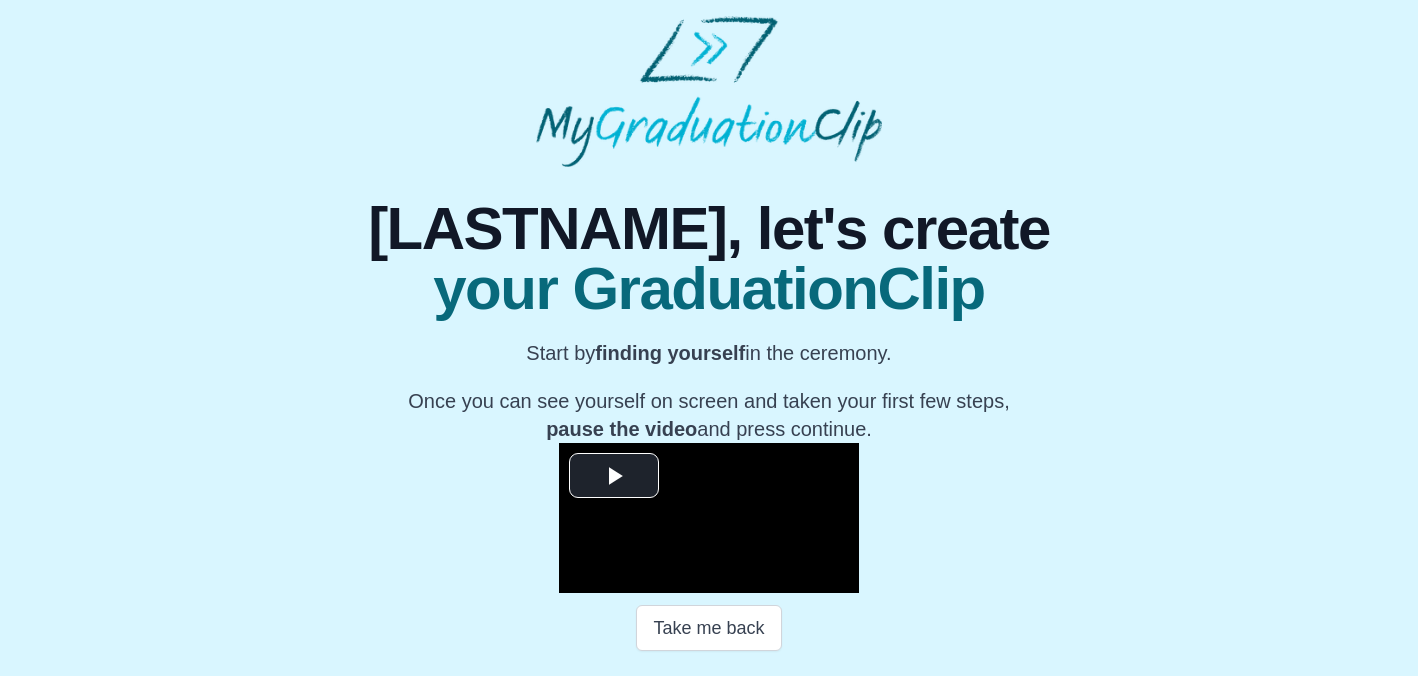 scroll, scrollTop: 300, scrollLeft: 0, axis: vertical 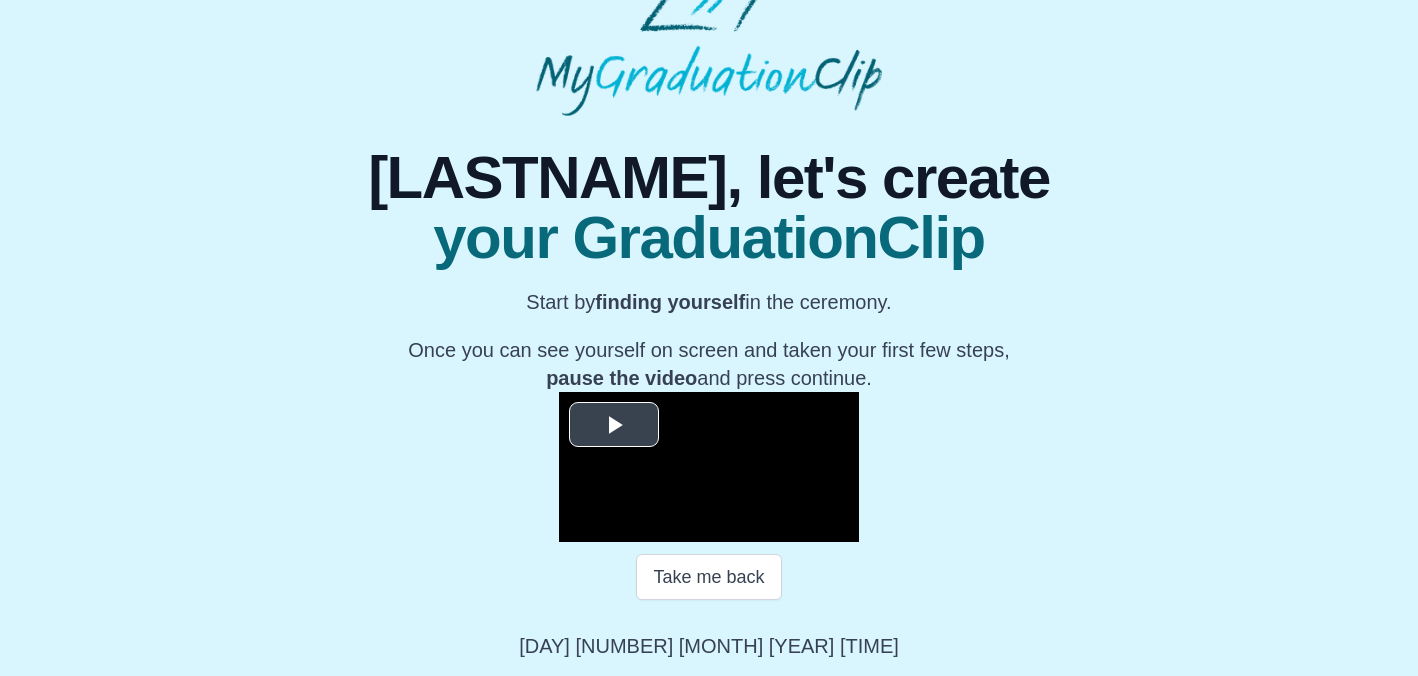 click at bounding box center [614, 424] 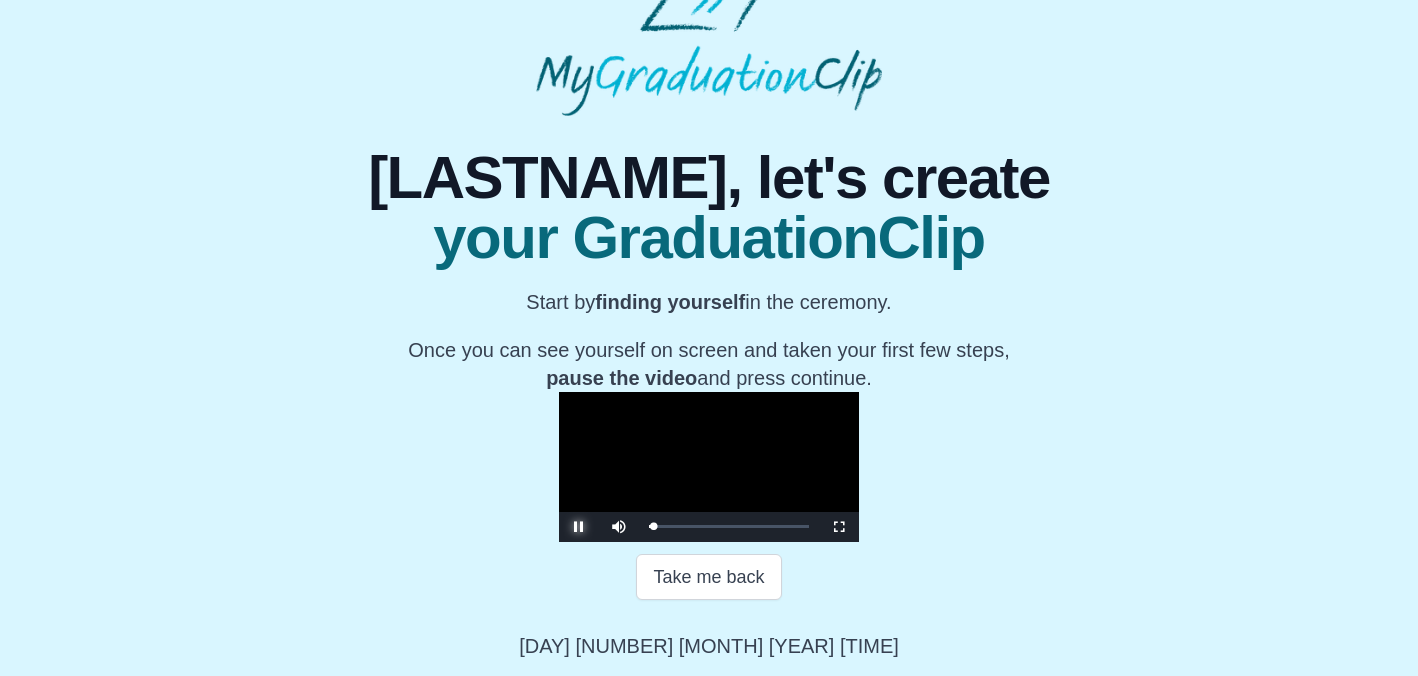 click at bounding box center (579, 527) 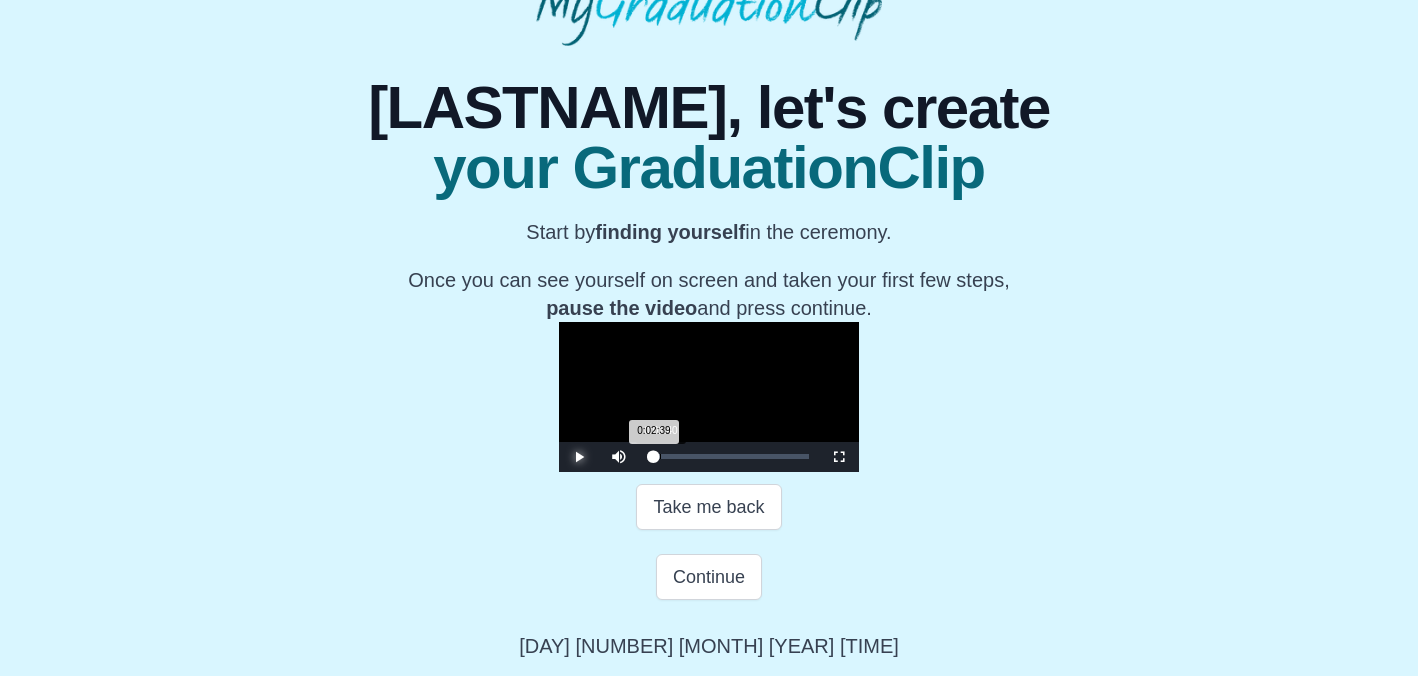type 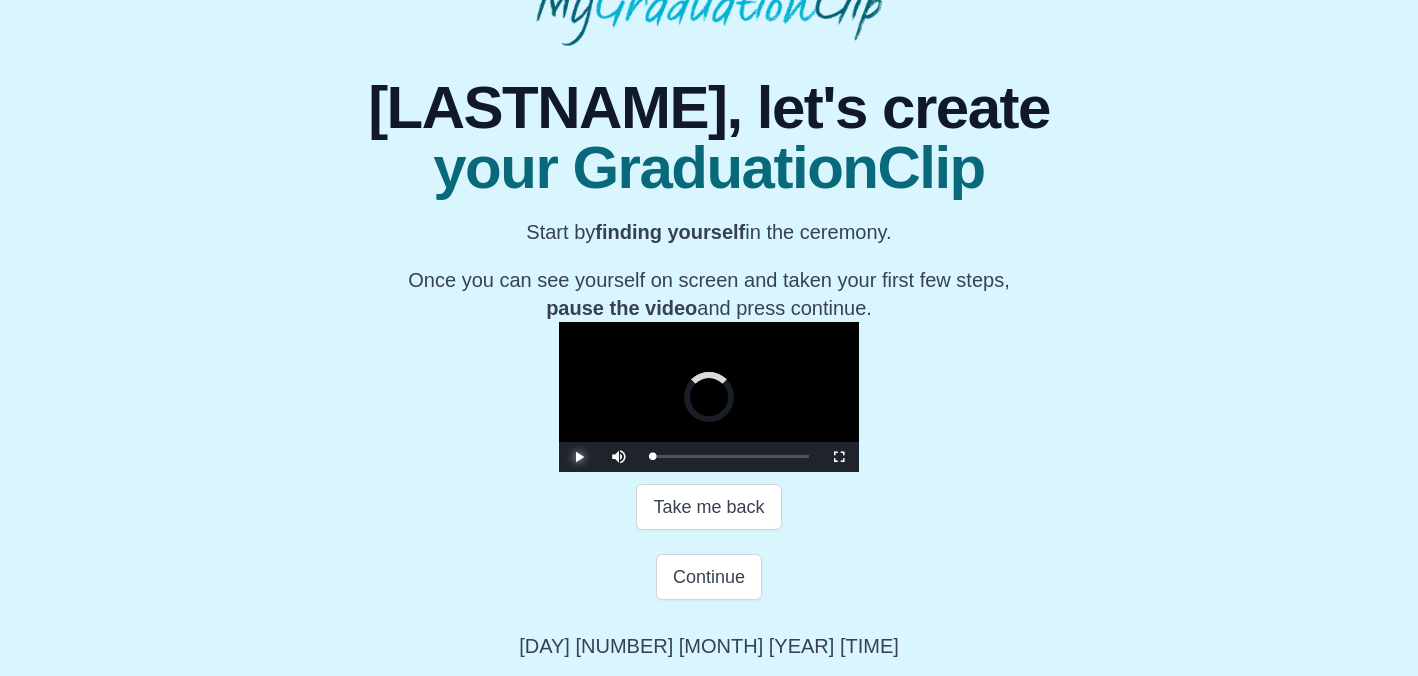 click at bounding box center [579, 457] 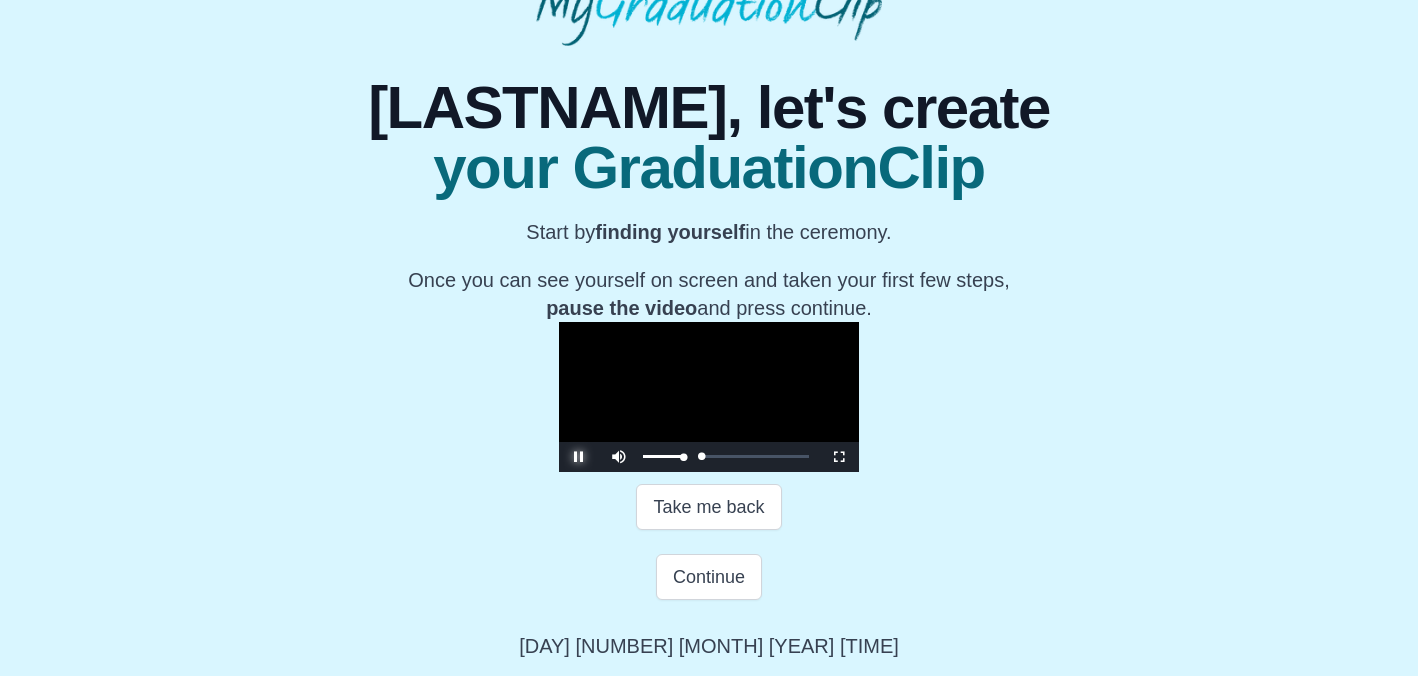 click at bounding box center [663, 456] 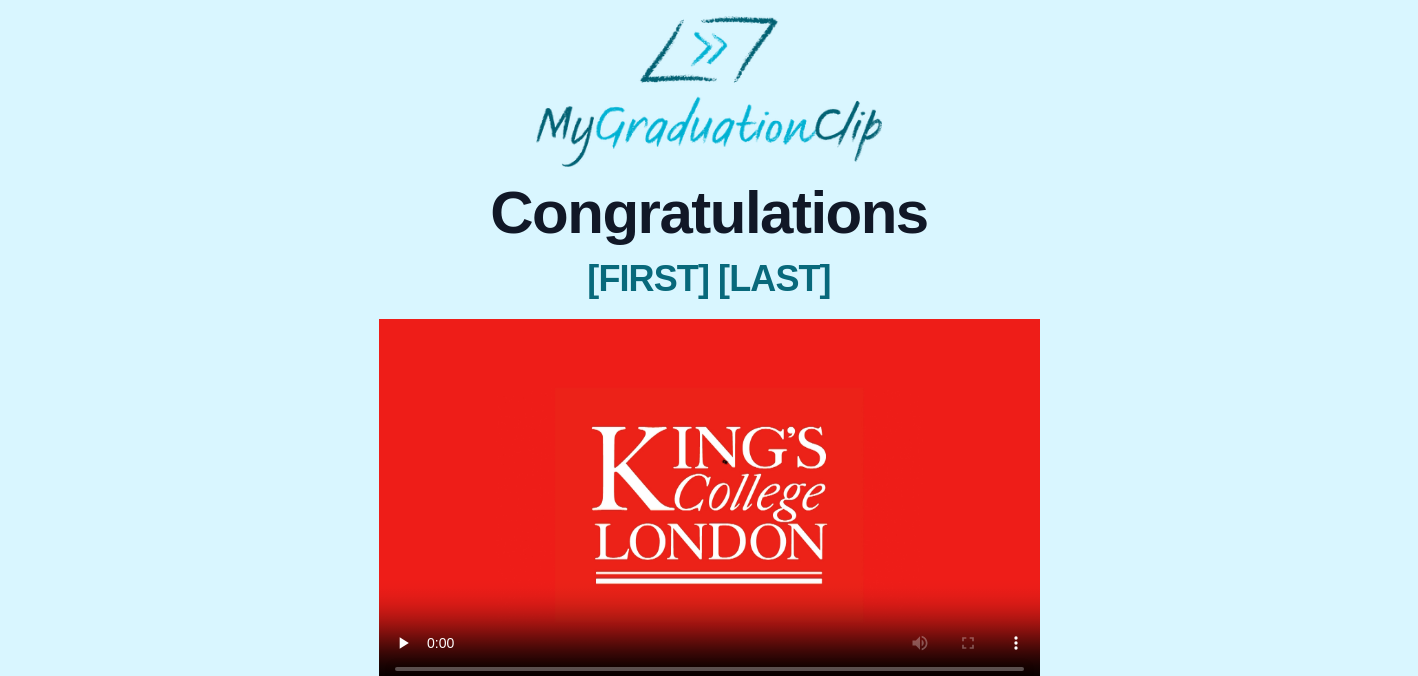 scroll, scrollTop: 257, scrollLeft: 0, axis: vertical 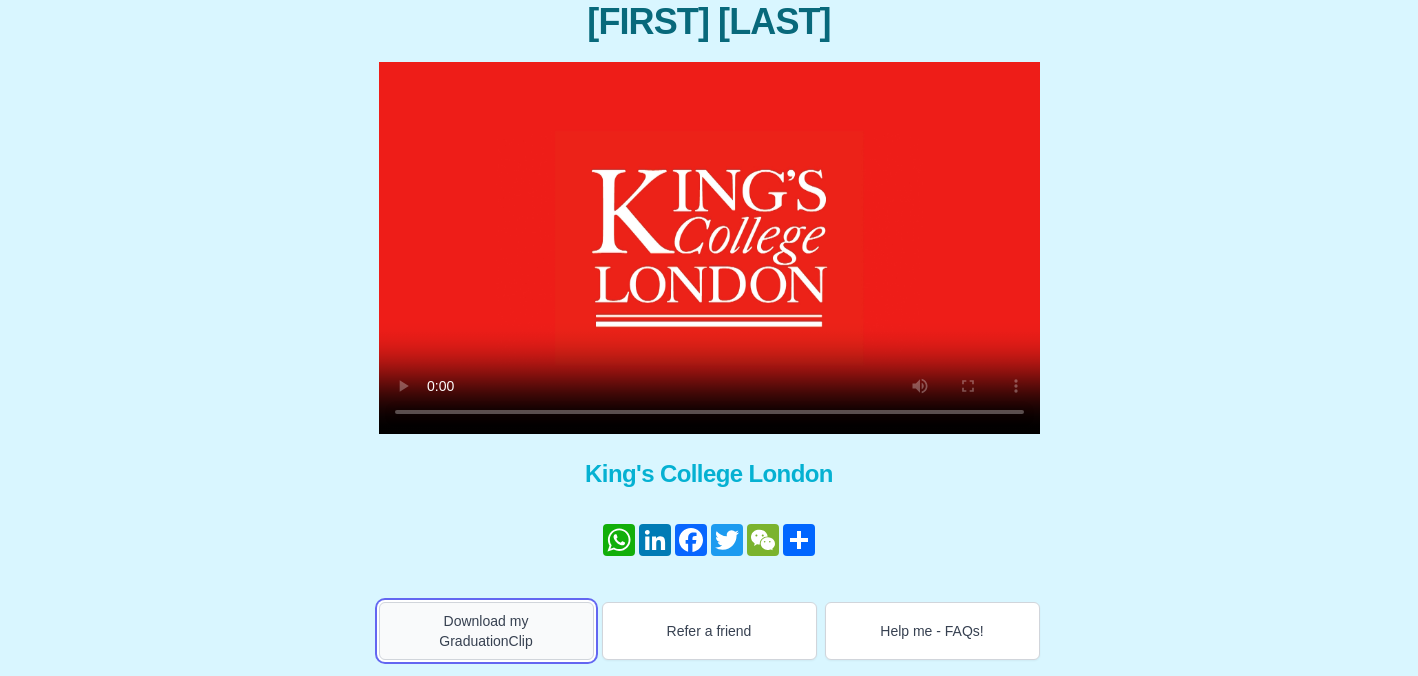 click on "Download my GraduationClip" at bounding box center (486, 631) 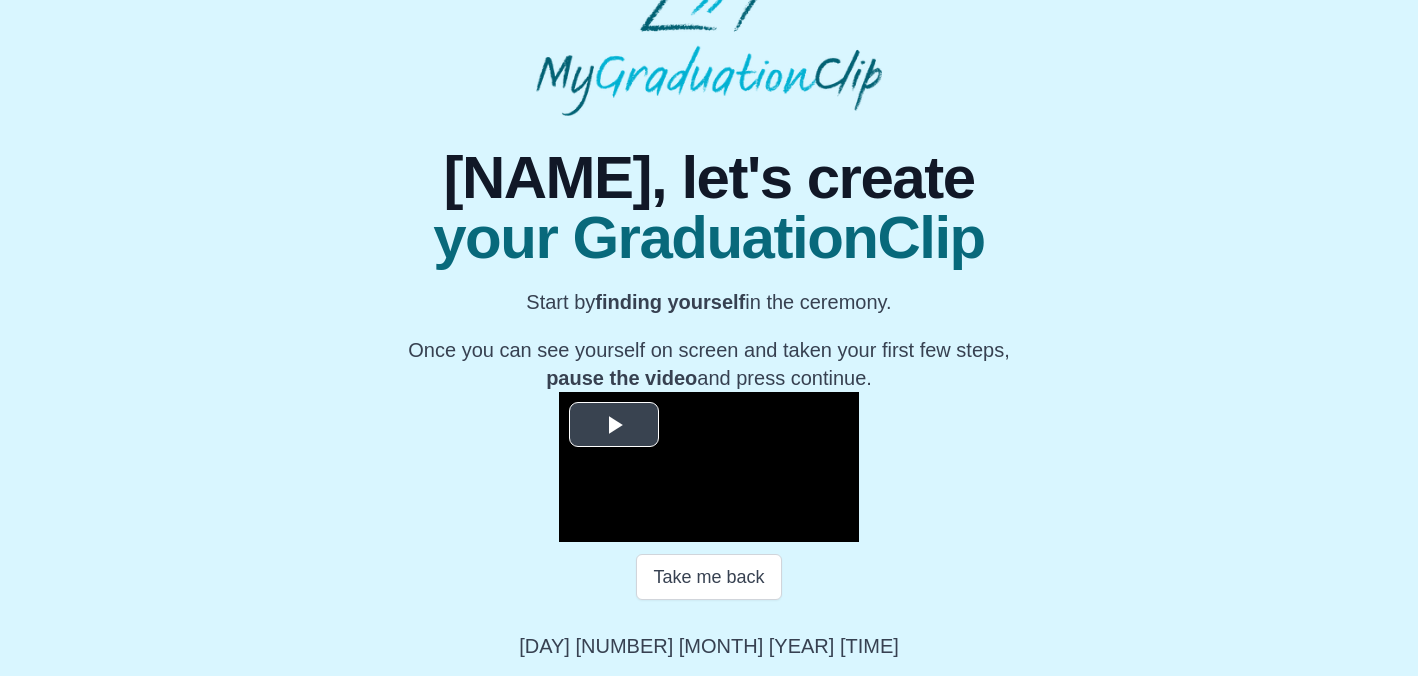 scroll, scrollTop: 300, scrollLeft: 0, axis: vertical 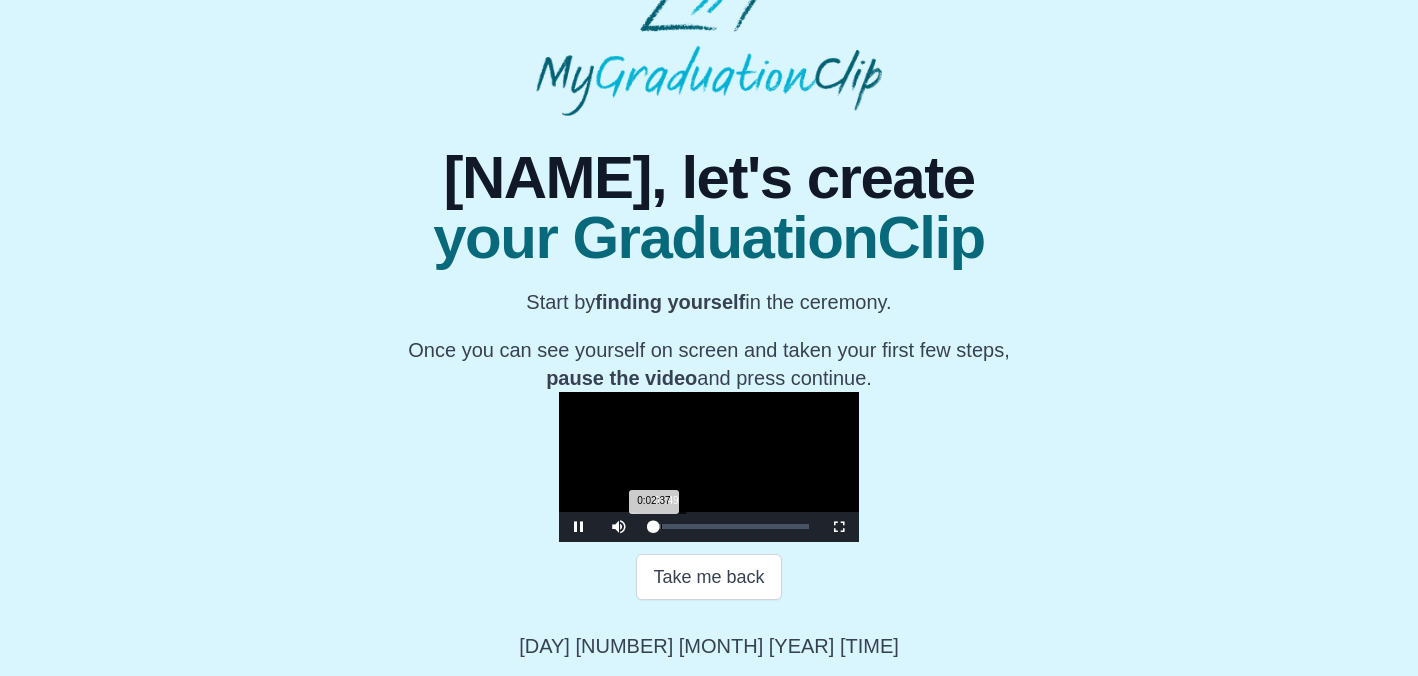 click on "0:02:37 Progress : 0%" at bounding box center (651, 526) 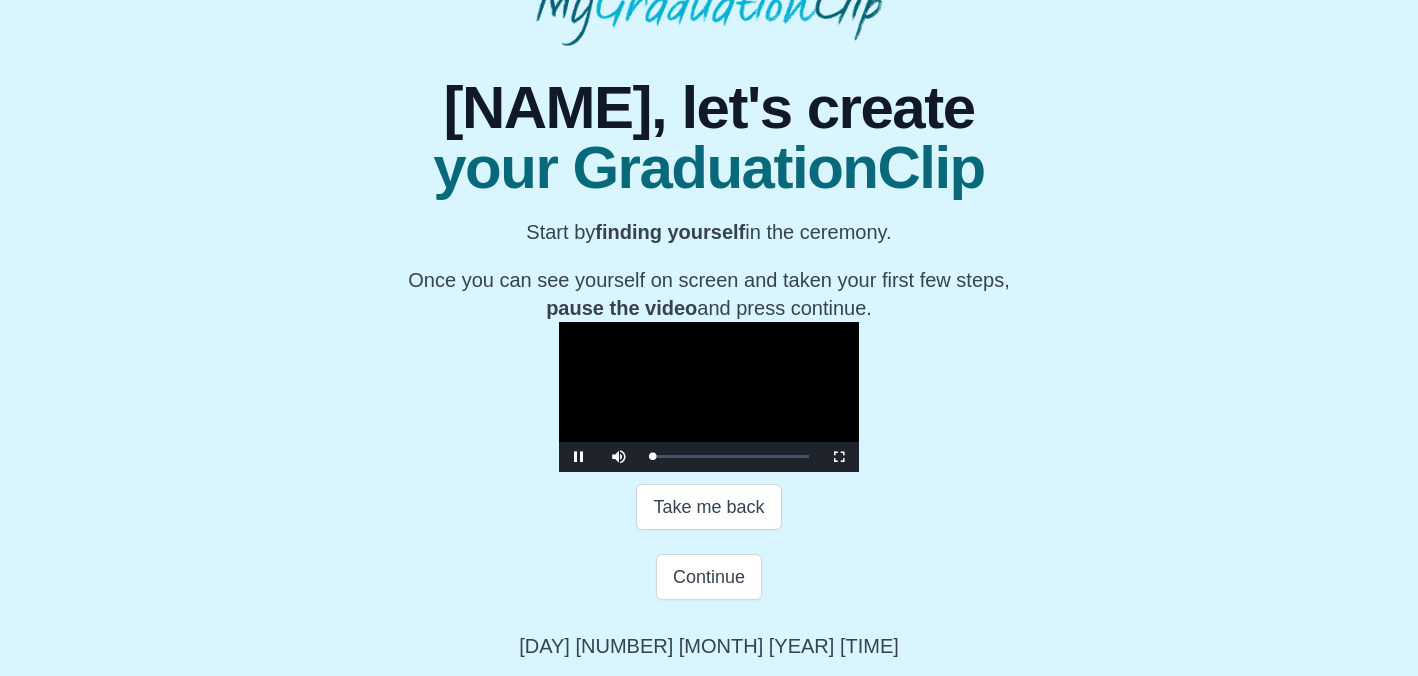 scroll, scrollTop: 370, scrollLeft: 0, axis: vertical 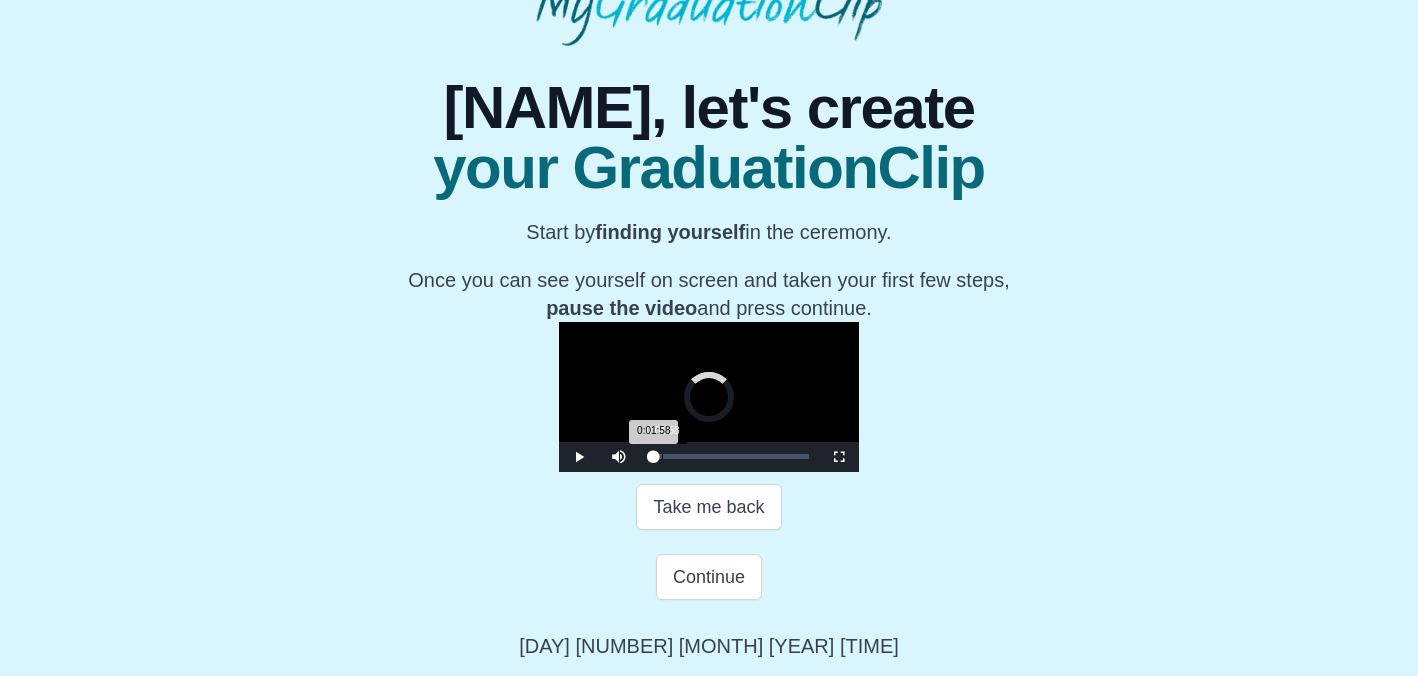 click on "0:01:58 Progress : 0%" at bounding box center [651, 456] 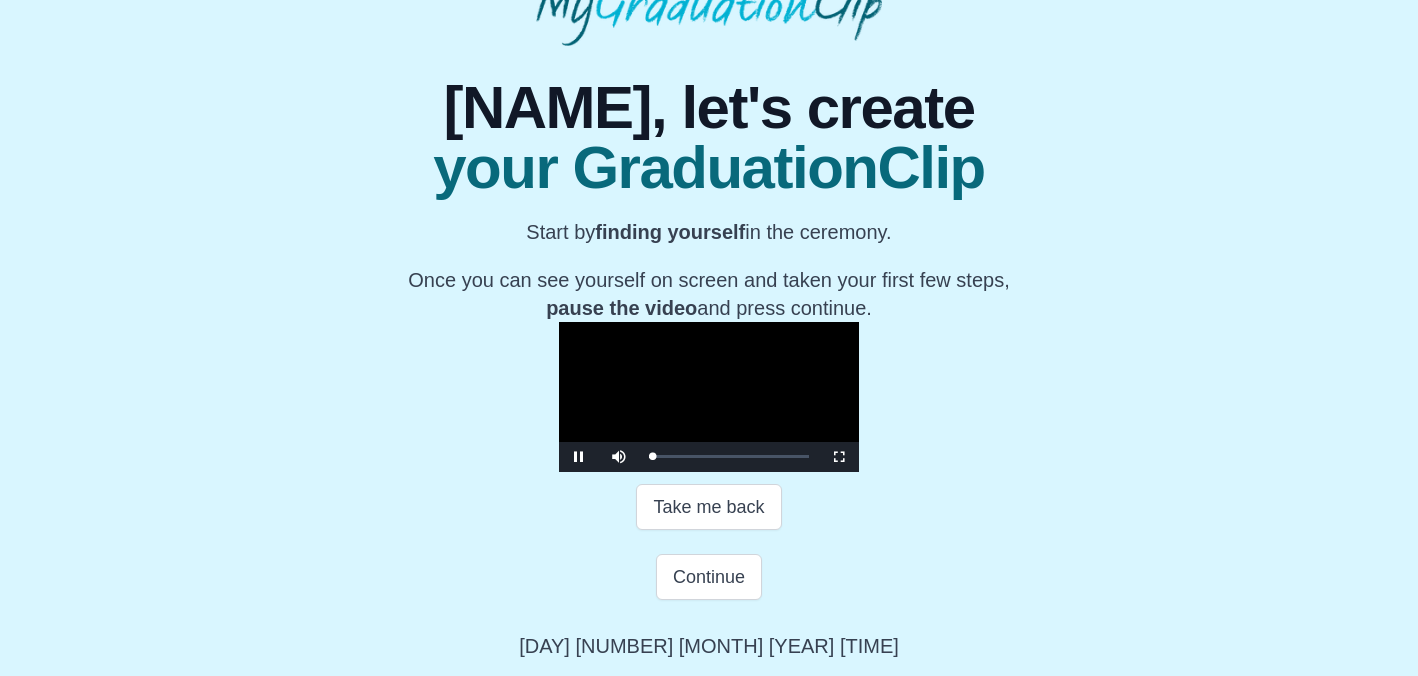 scroll, scrollTop: 365, scrollLeft: 0, axis: vertical 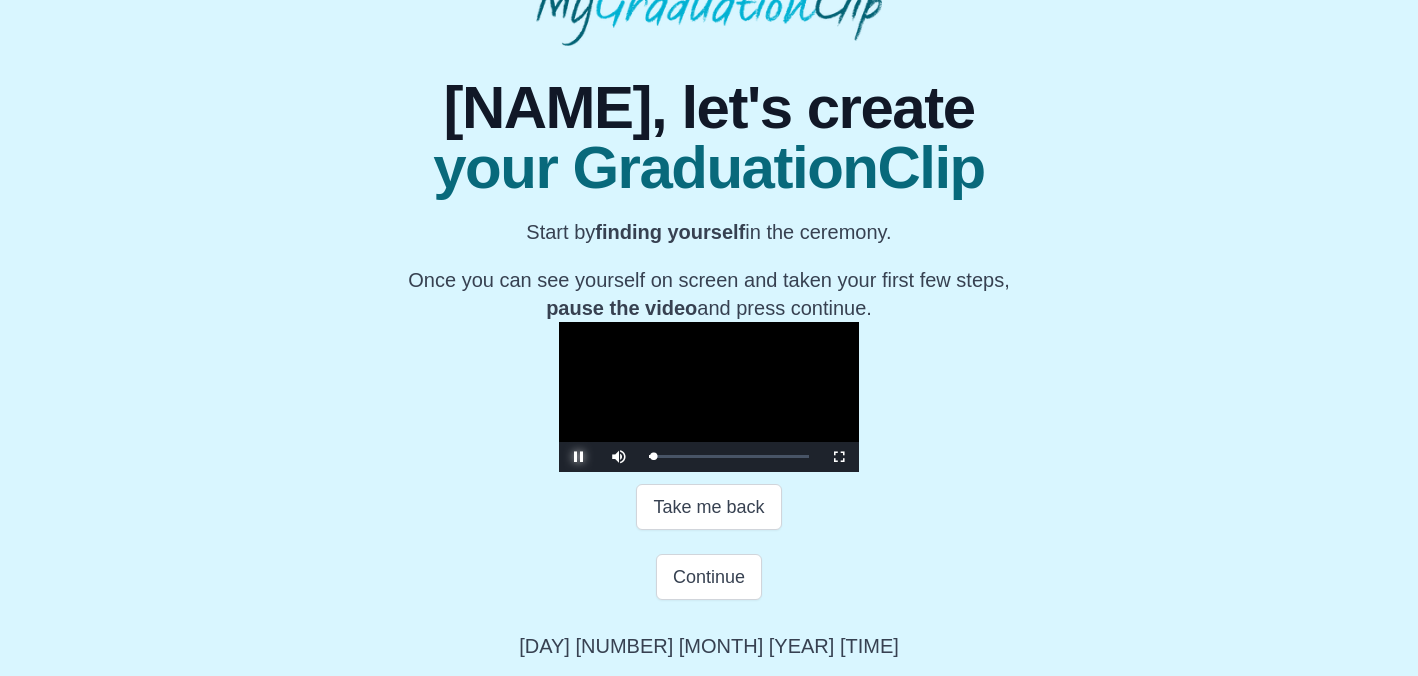 click at bounding box center [579, 457] 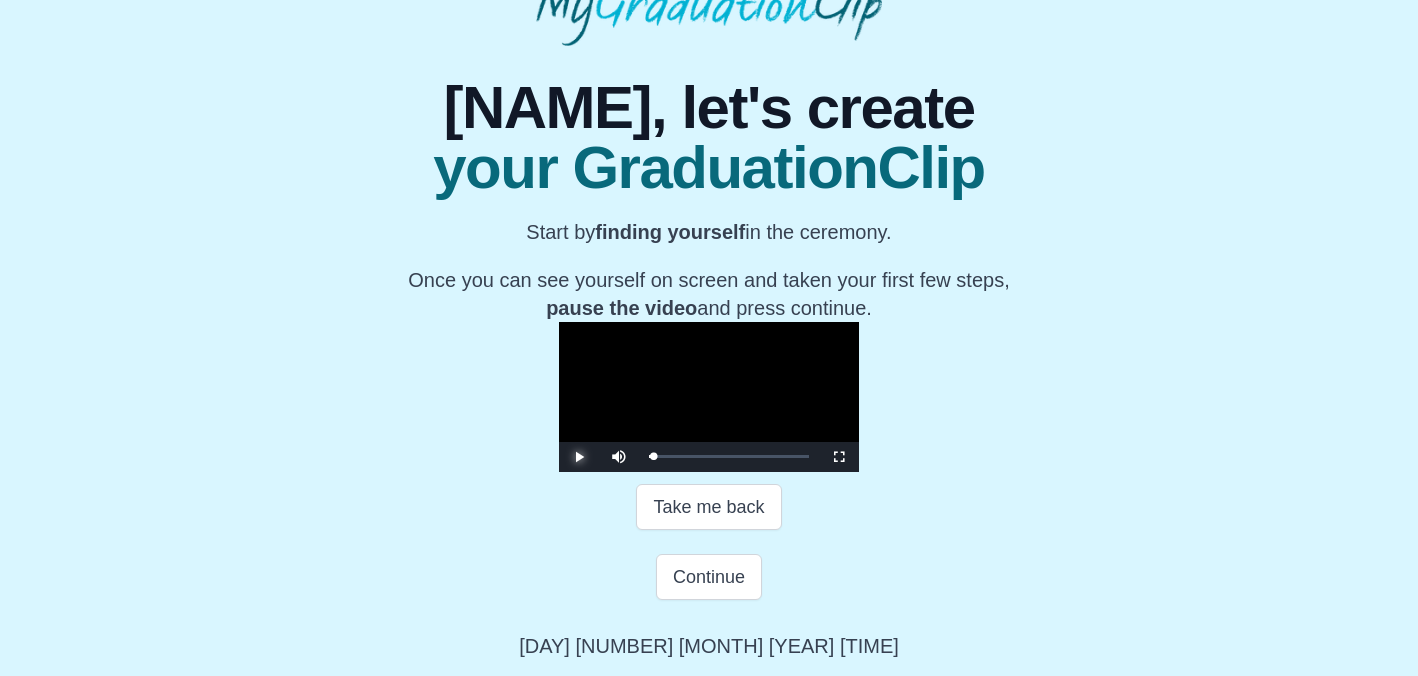 click at bounding box center (579, 457) 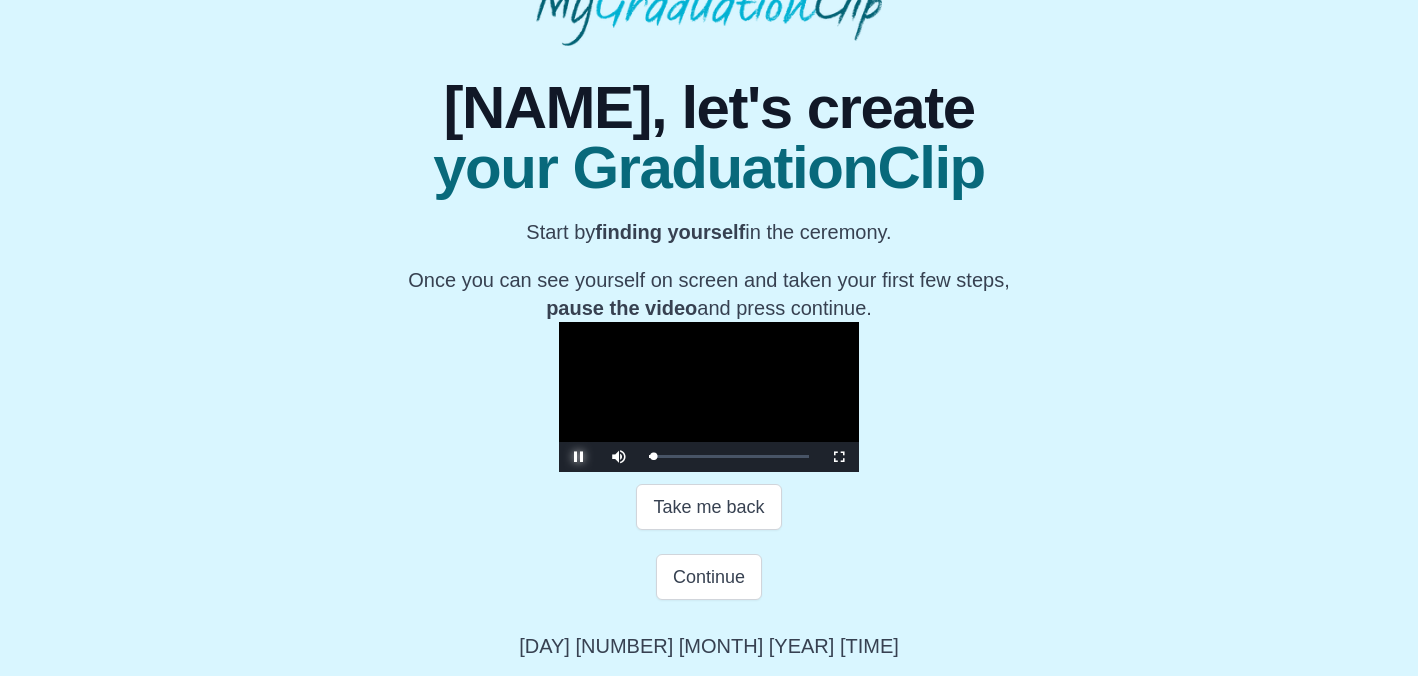 click at bounding box center (579, 457) 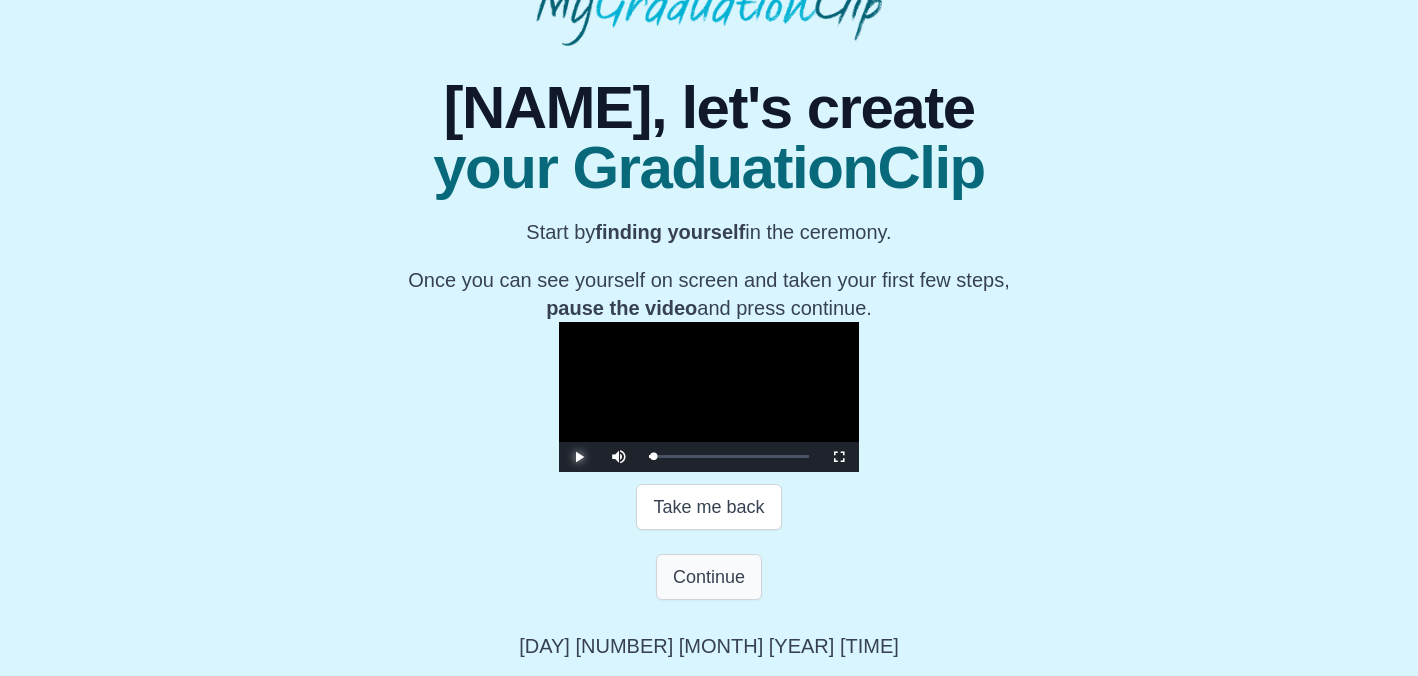 scroll, scrollTop: 370, scrollLeft: 0, axis: vertical 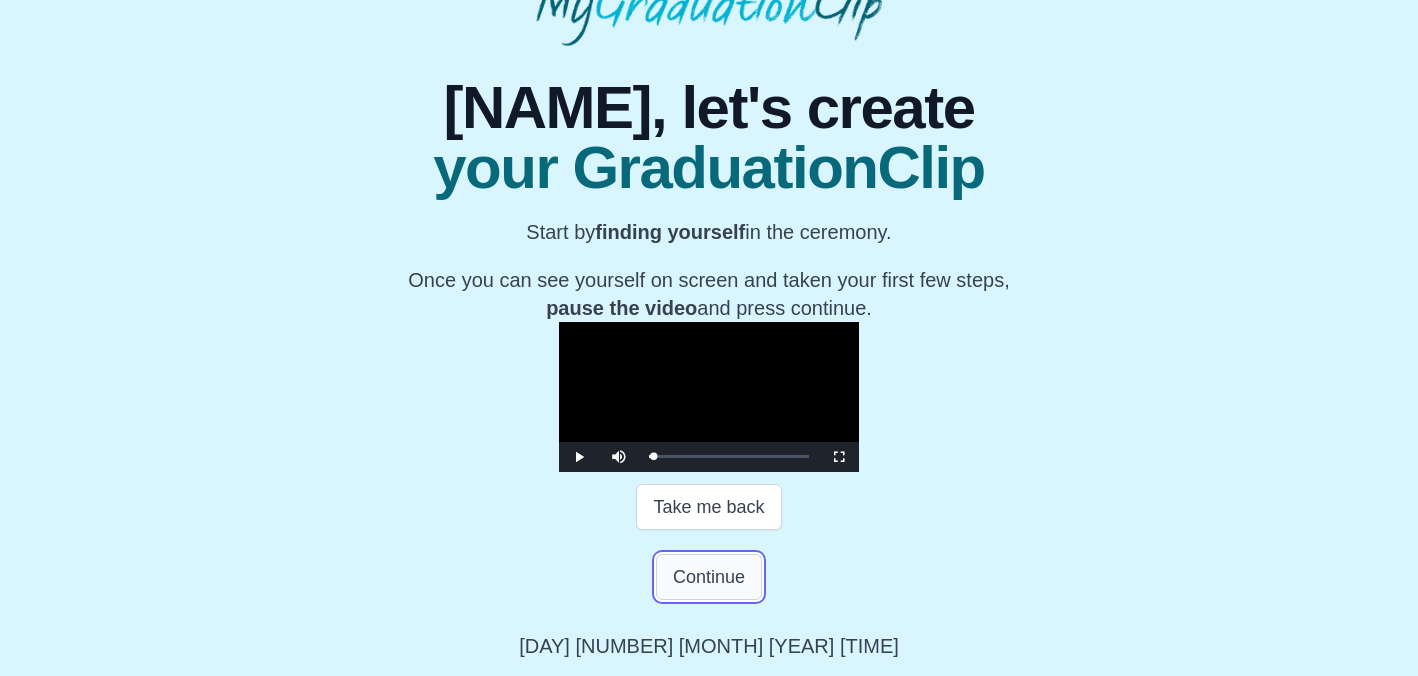 click on "Continue" at bounding box center [709, 577] 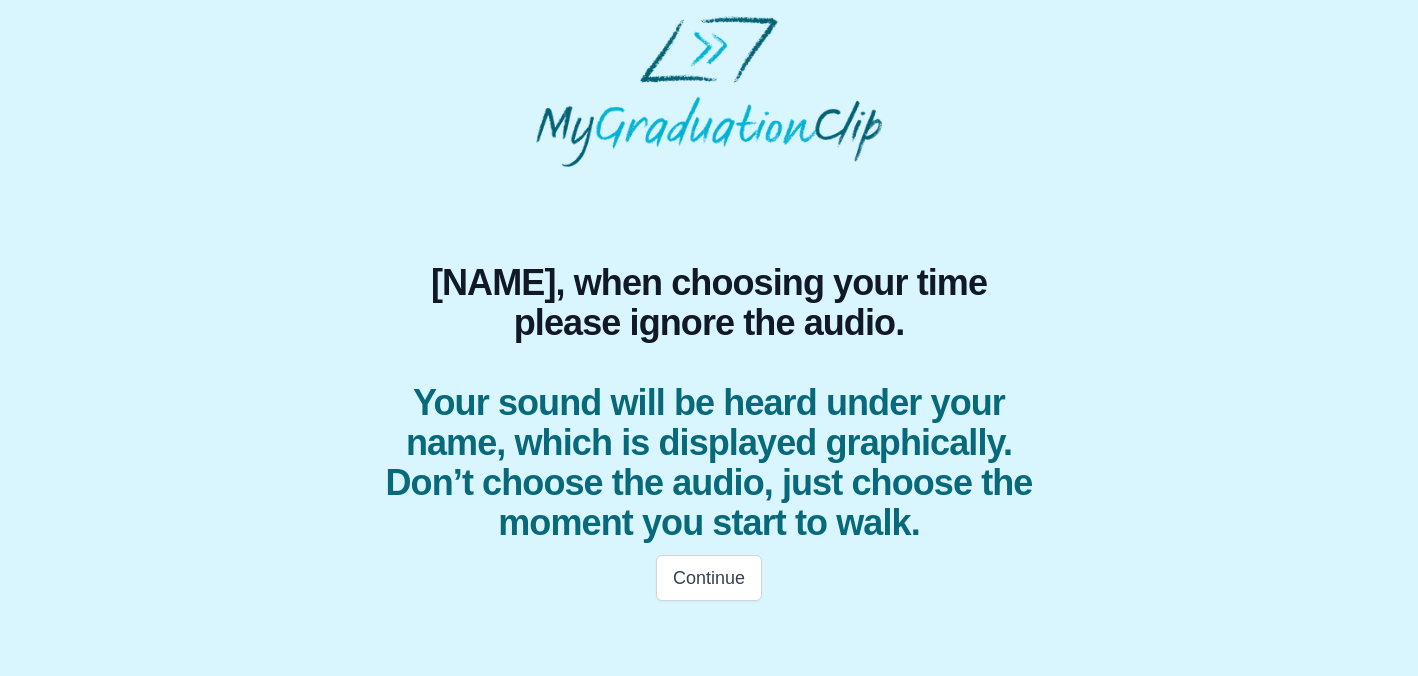 scroll, scrollTop: 0, scrollLeft: 0, axis: both 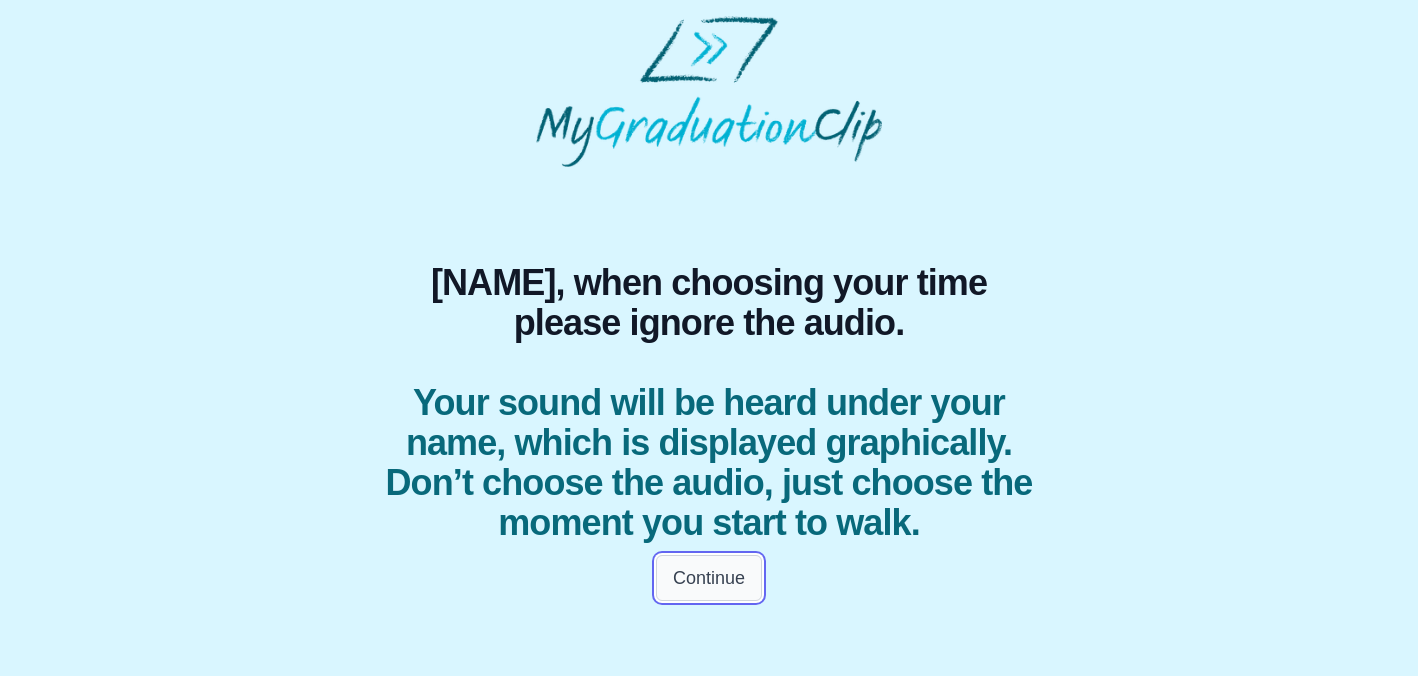 click on "Continue" at bounding box center [709, 578] 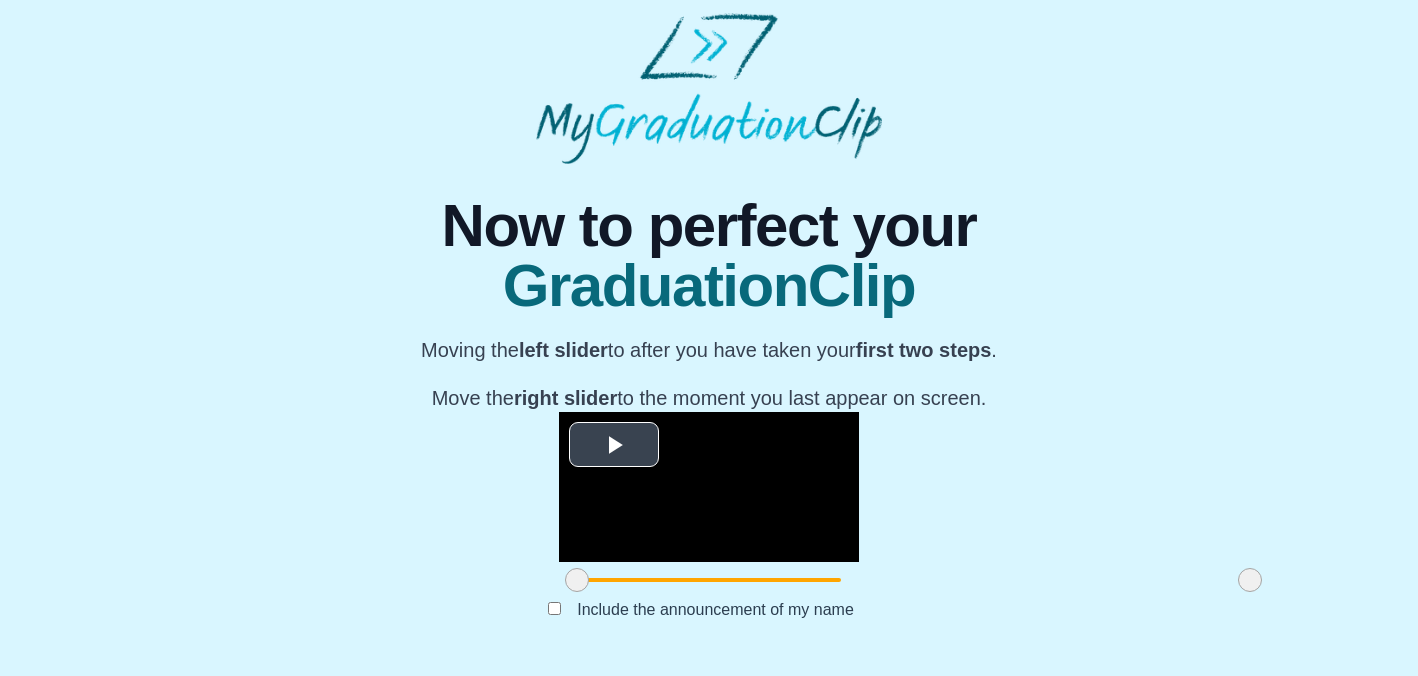 scroll, scrollTop: 252, scrollLeft: 0, axis: vertical 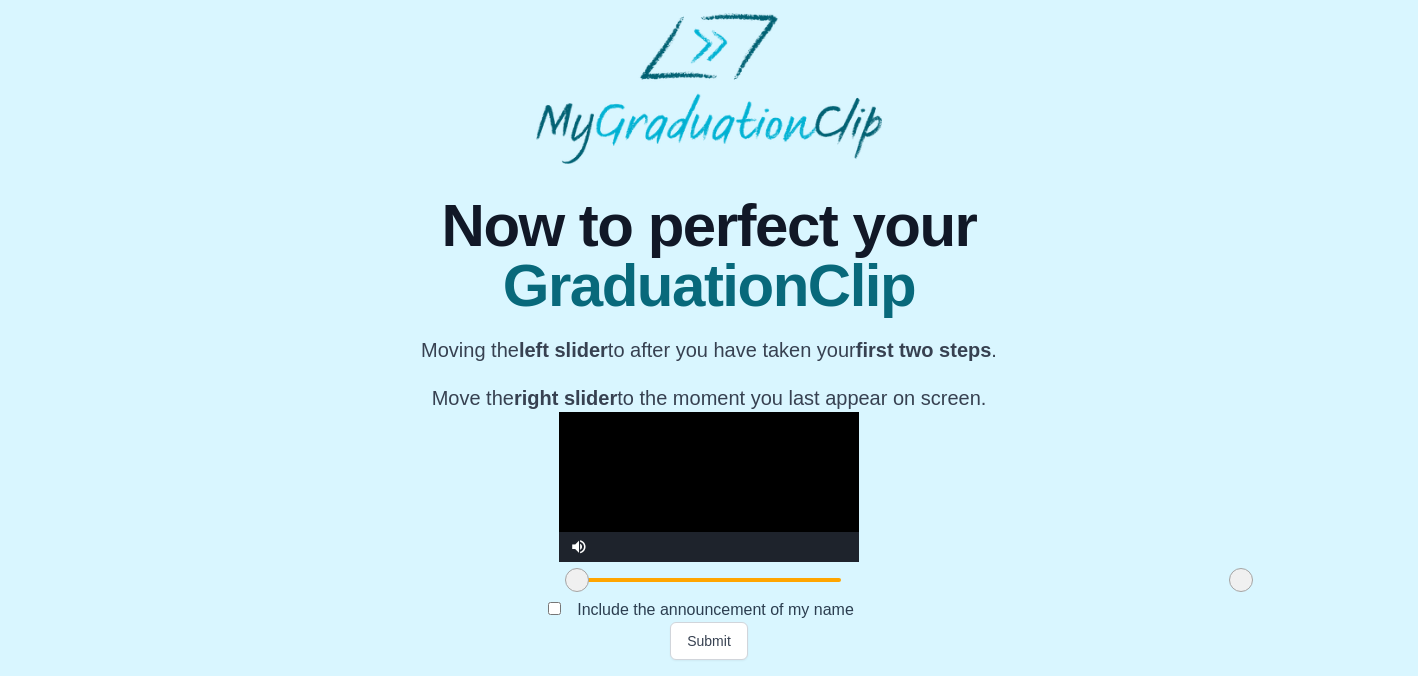 click at bounding box center (1241, 580) 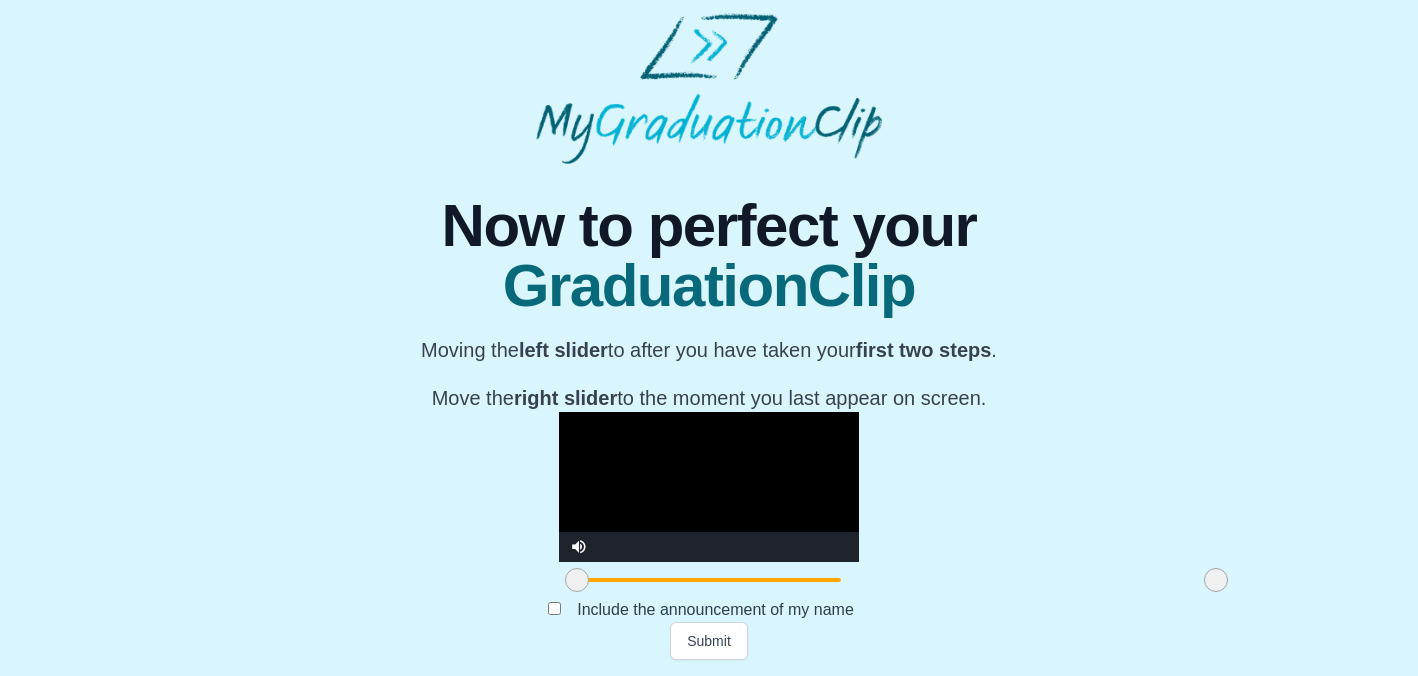 drag, startPoint x: 1032, startPoint y: 580, endPoint x: 1007, endPoint y: 584, distance: 25.317978 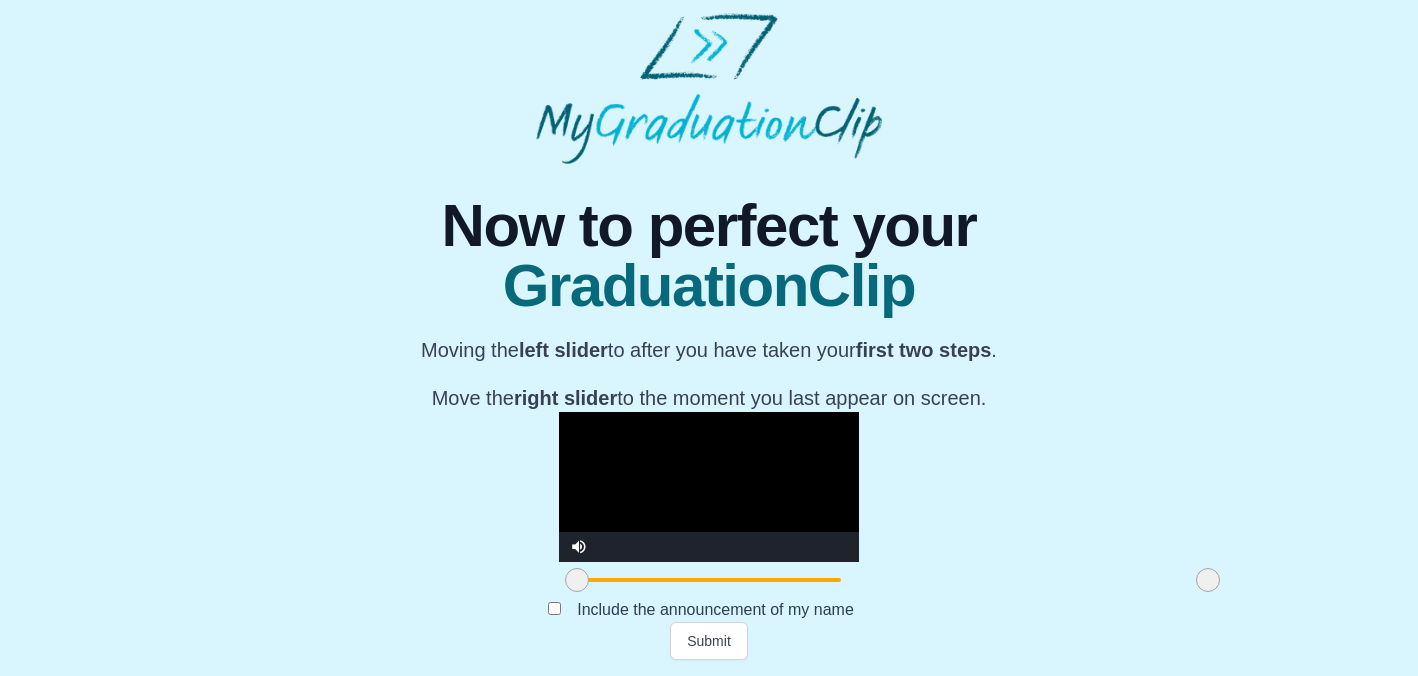 click at bounding box center (1208, 580) 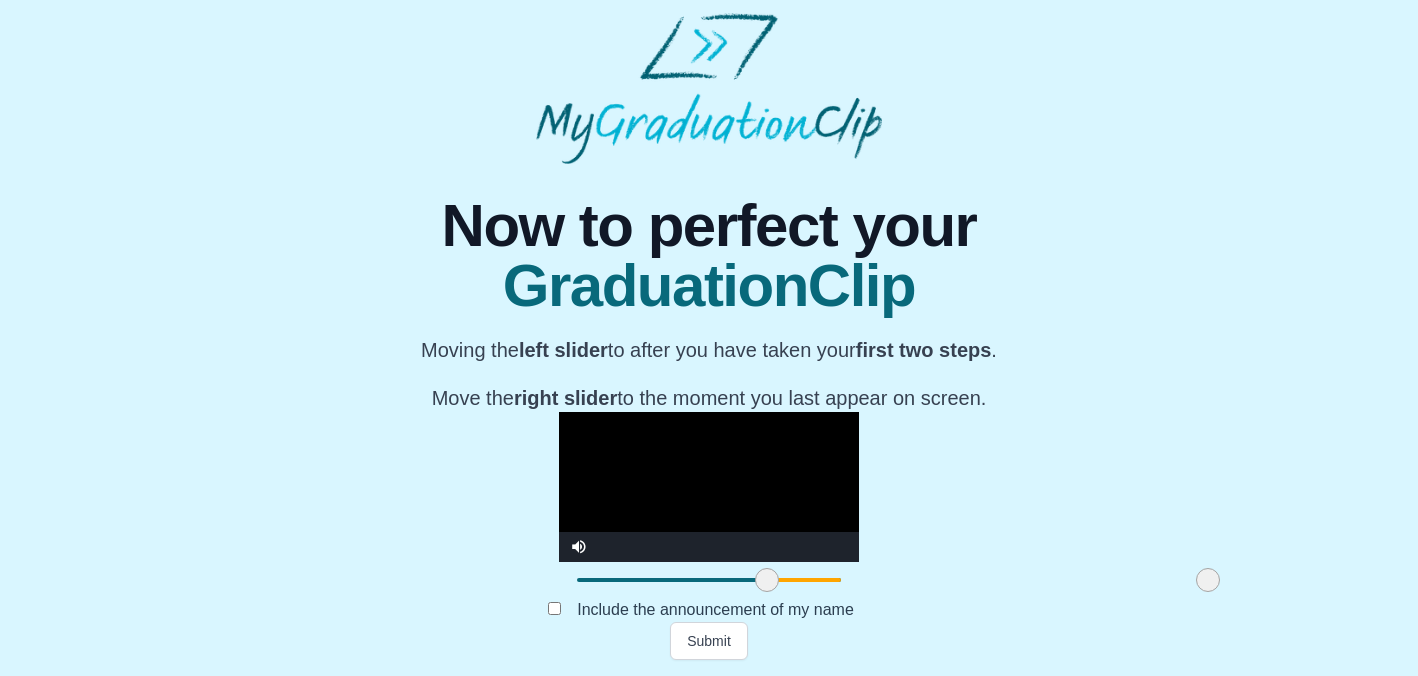 drag, startPoint x: 371, startPoint y: 584, endPoint x: 561, endPoint y: 593, distance: 190.21304 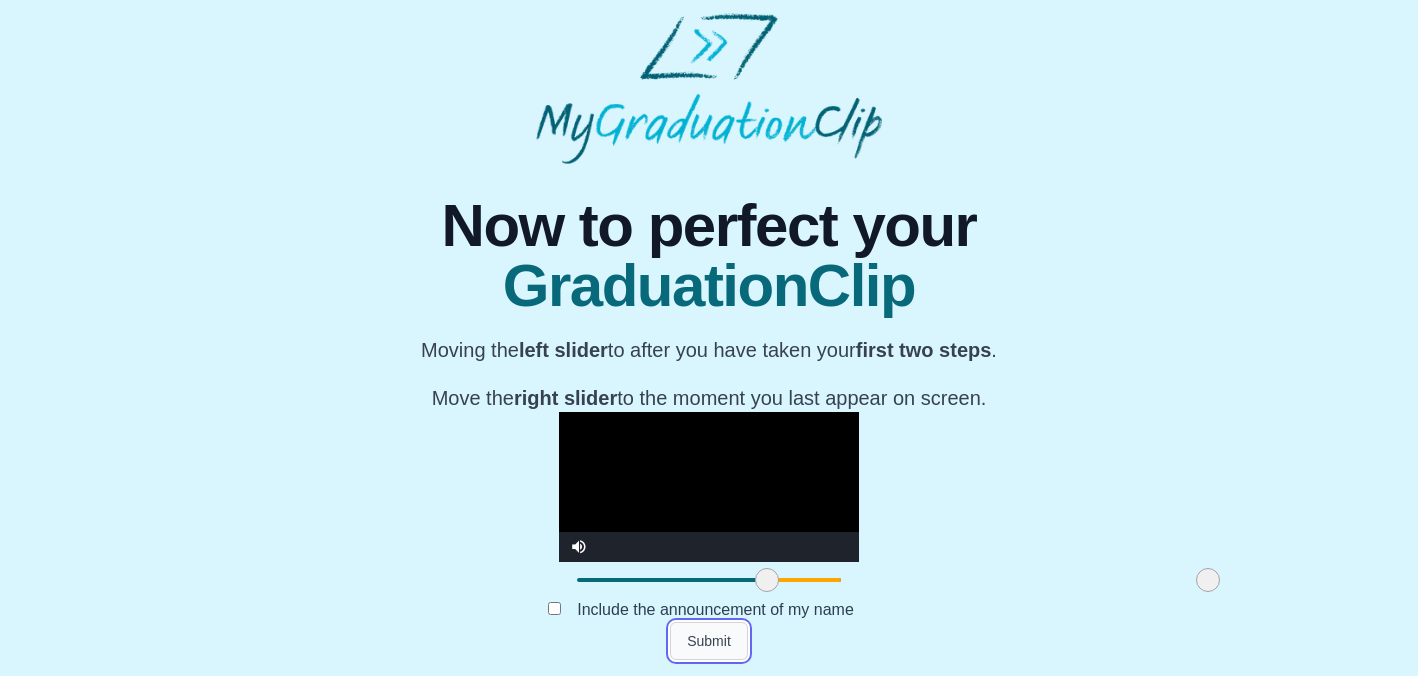 click on "Submit" at bounding box center (709, 641) 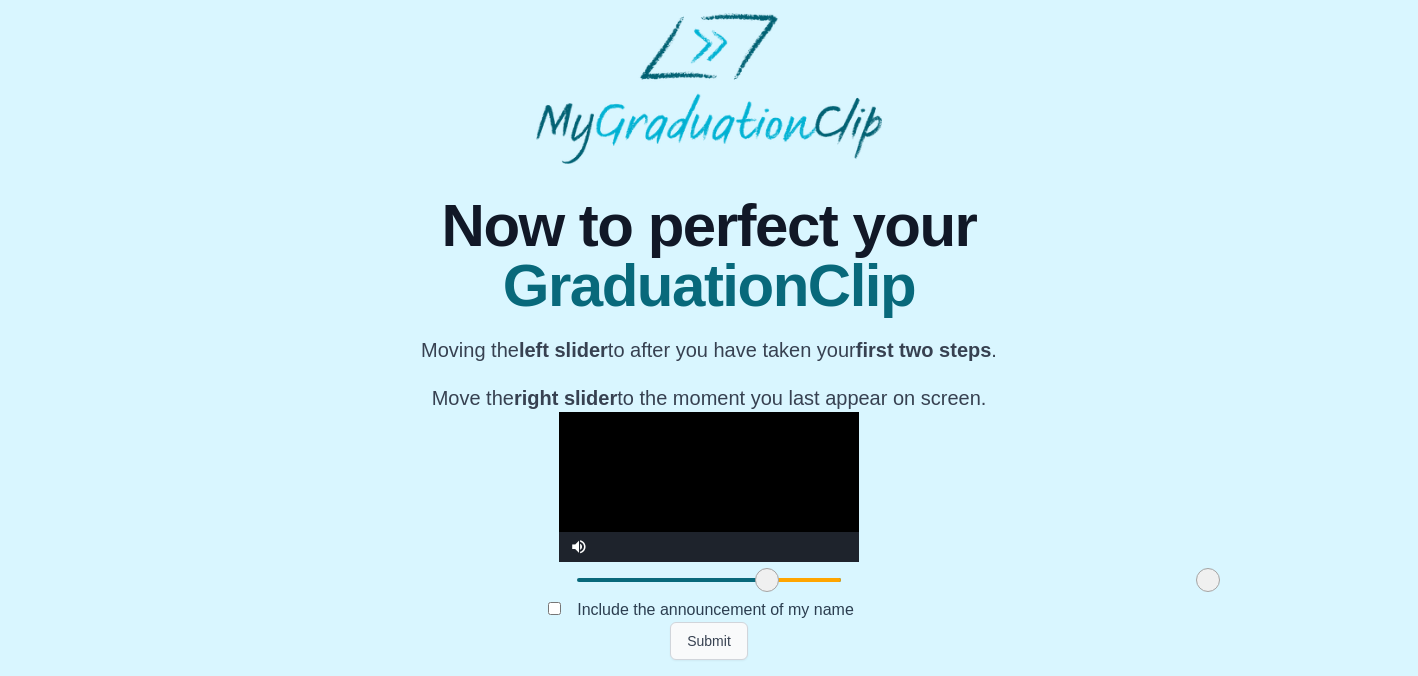 scroll, scrollTop: 0, scrollLeft: 0, axis: both 